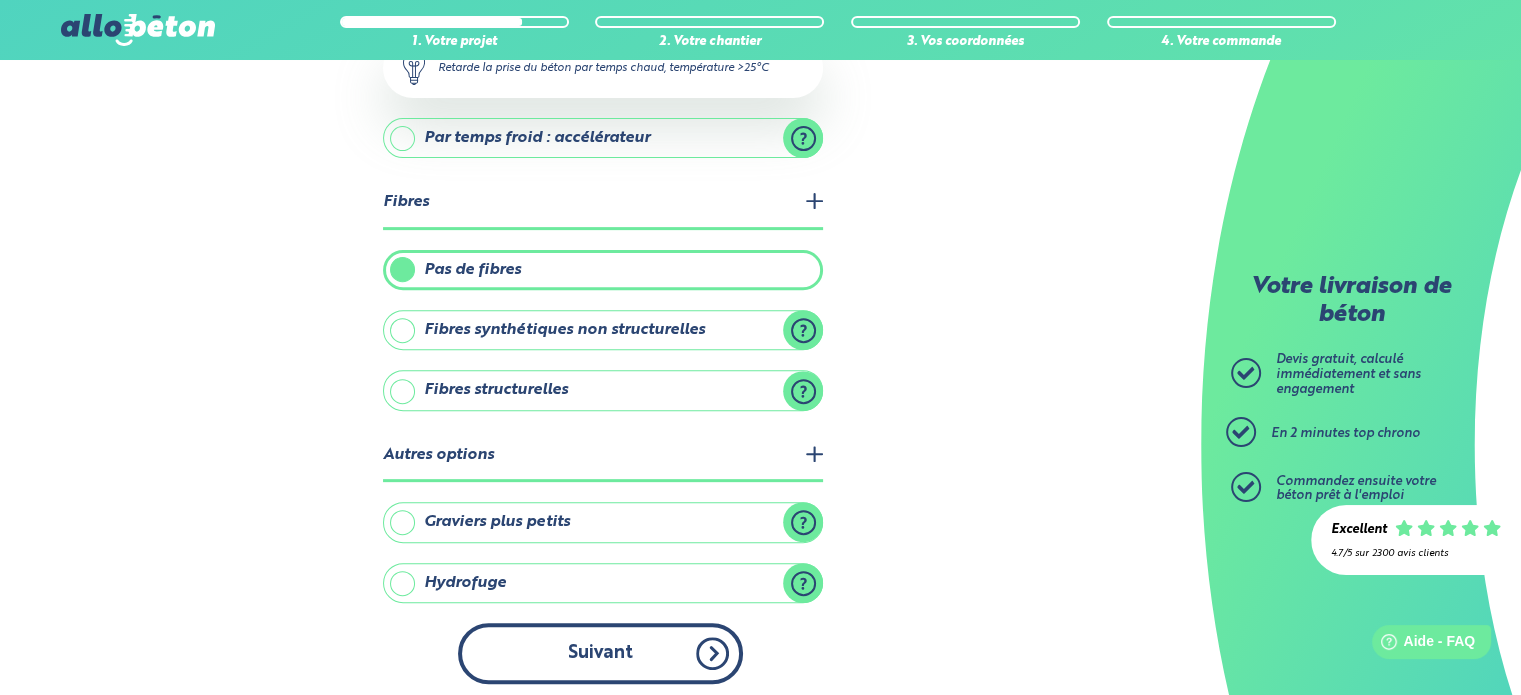 scroll, scrollTop: 0, scrollLeft: 0, axis: both 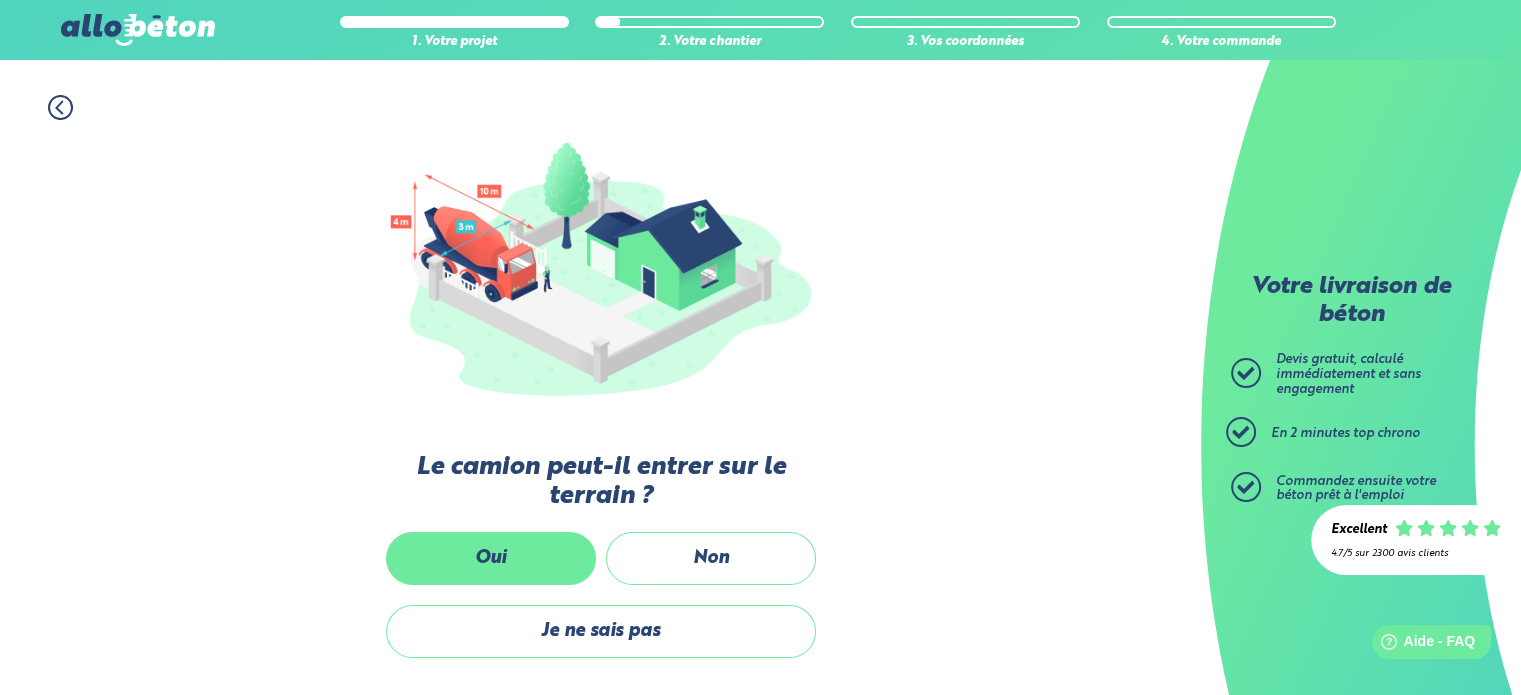 click on "Oui" at bounding box center (491, 558) 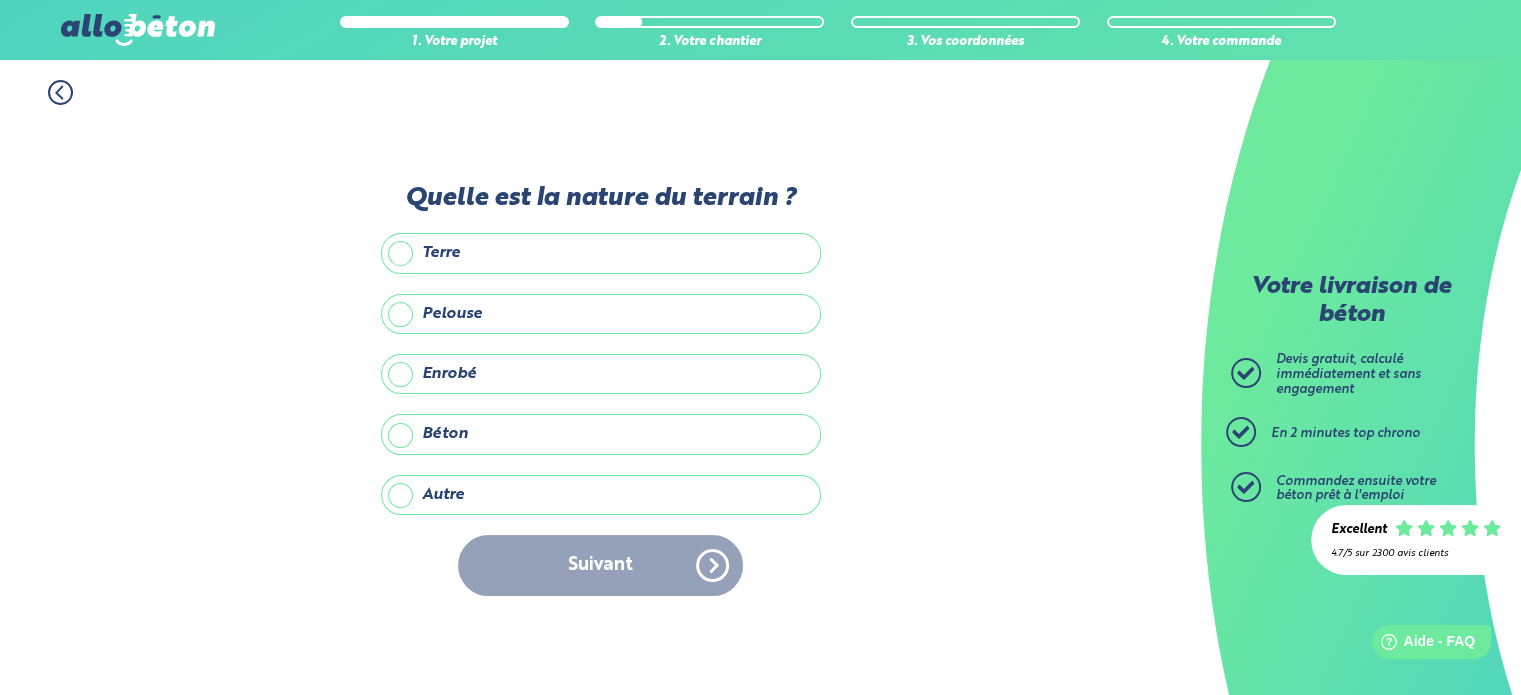 scroll, scrollTop: 0, scrollLeft: 0, axis: both 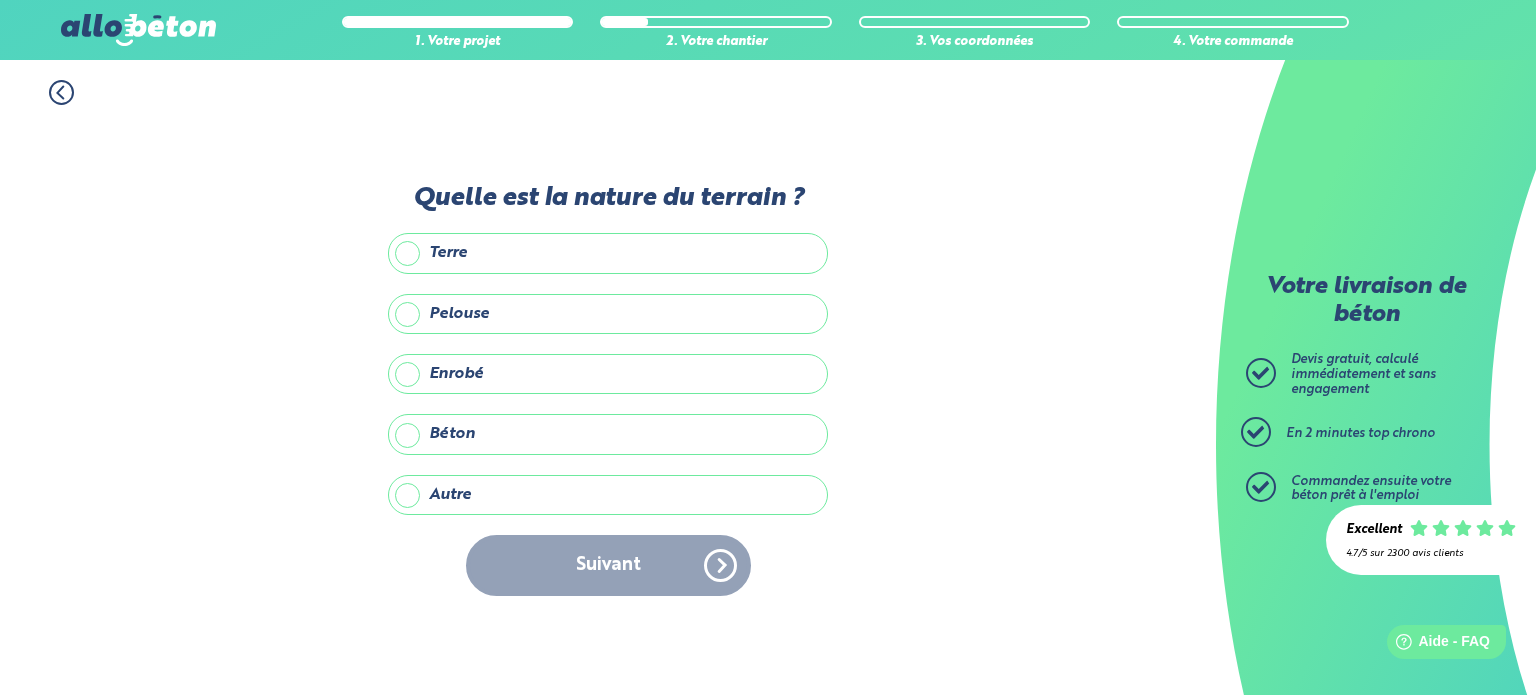 click on "Pelouse" at bounding box center [608, 314] 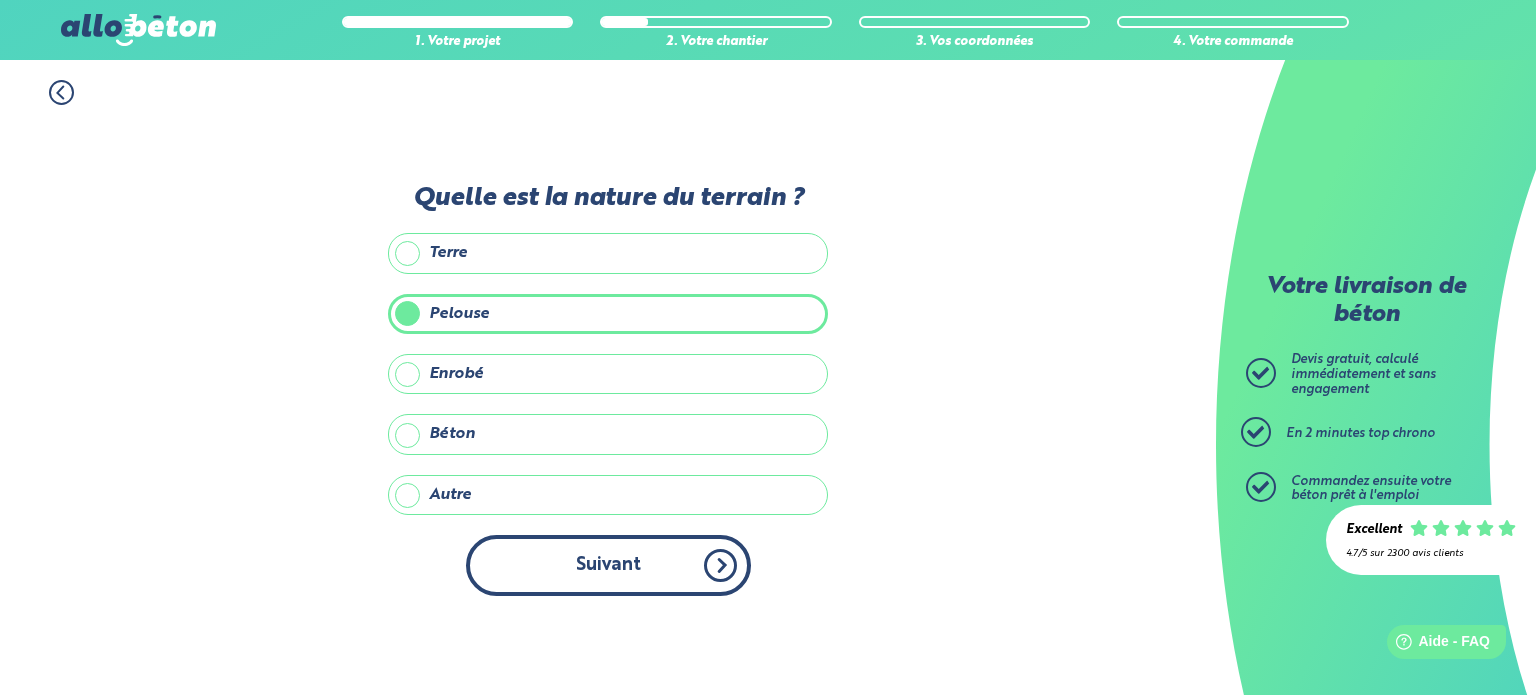 click on "Suivant" at bounding box center (608, 565) 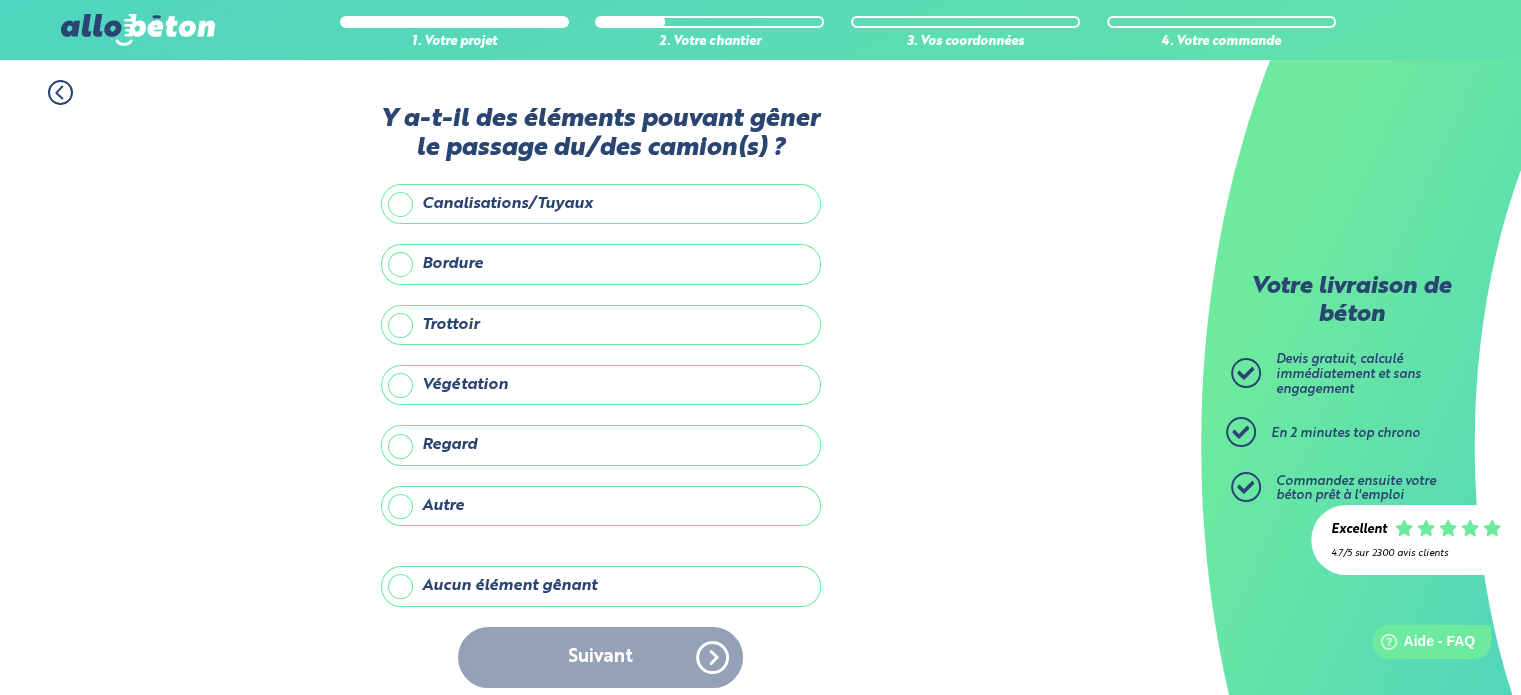 click on "Aucun élément gênant" at bounding box center (601, 586) 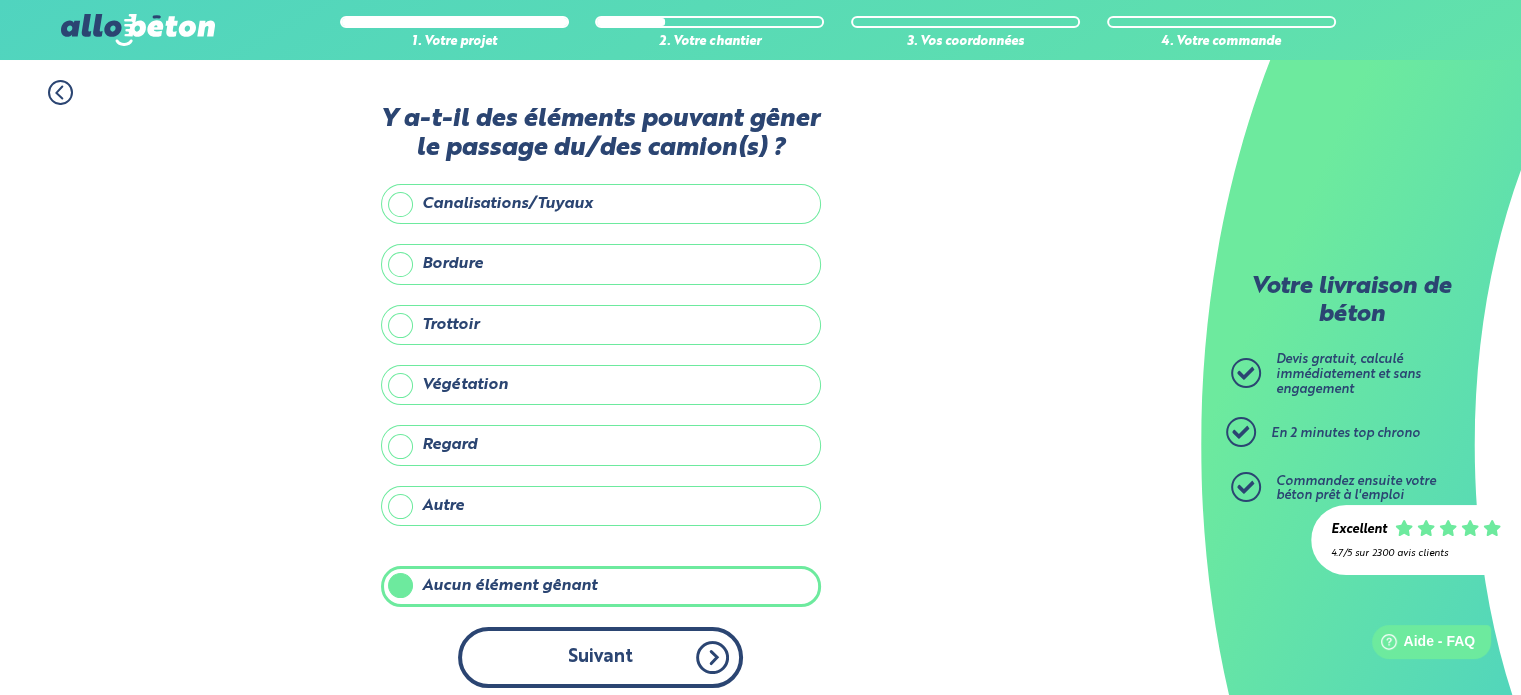 click on "Suivant" at bounding box center (600, 657) 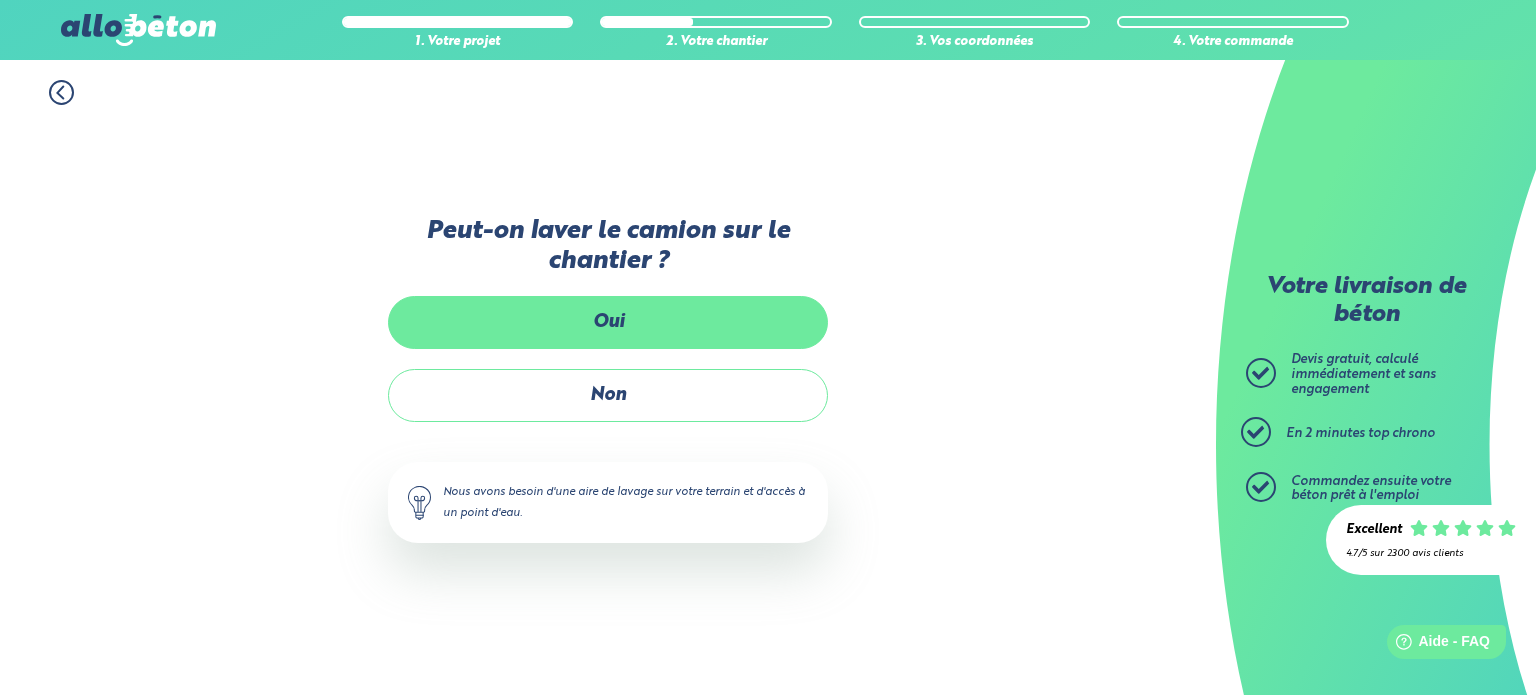 click on "Oui" at bounding box center (608, 322) 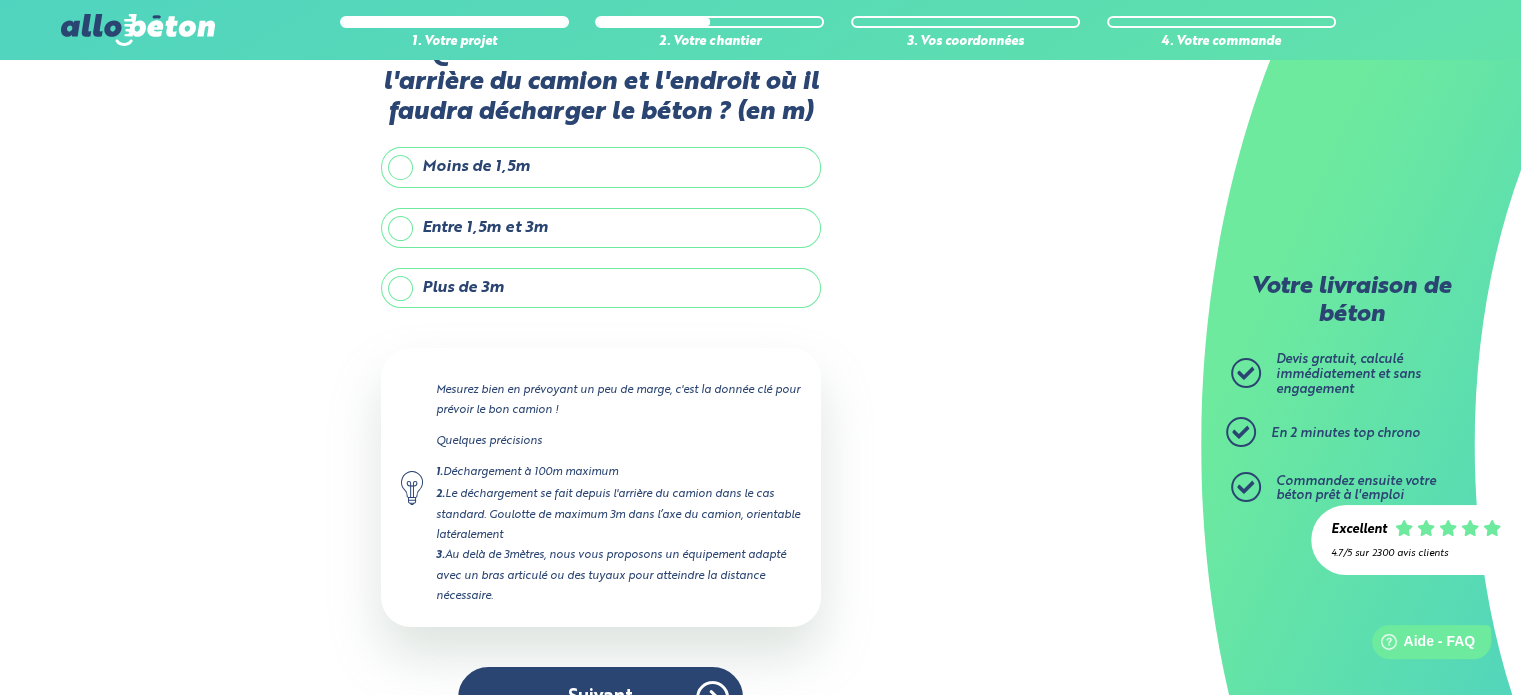 scroll, scrollTop: 100, scrollLeft: 0, axis: vertical 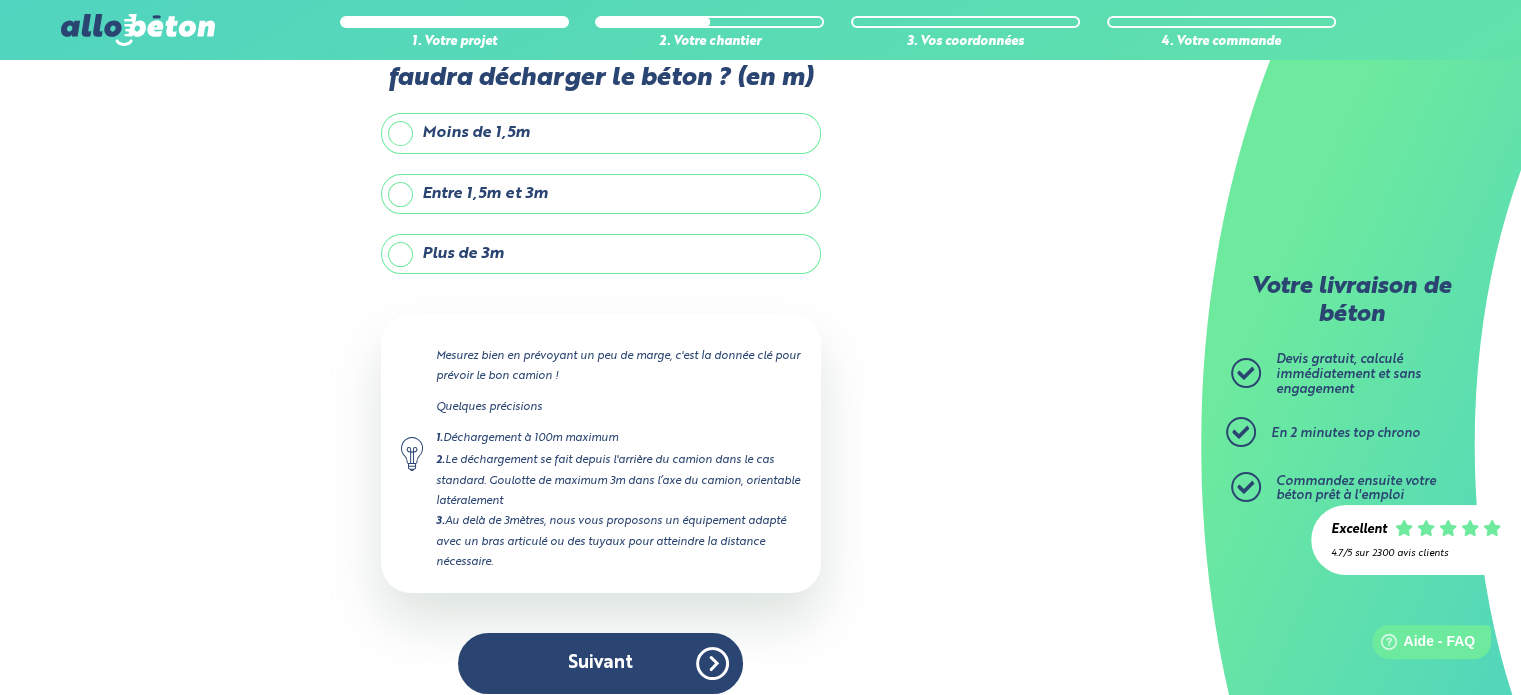 click on "Entre 1,5m et 3m" at bounding box center (601, 194) 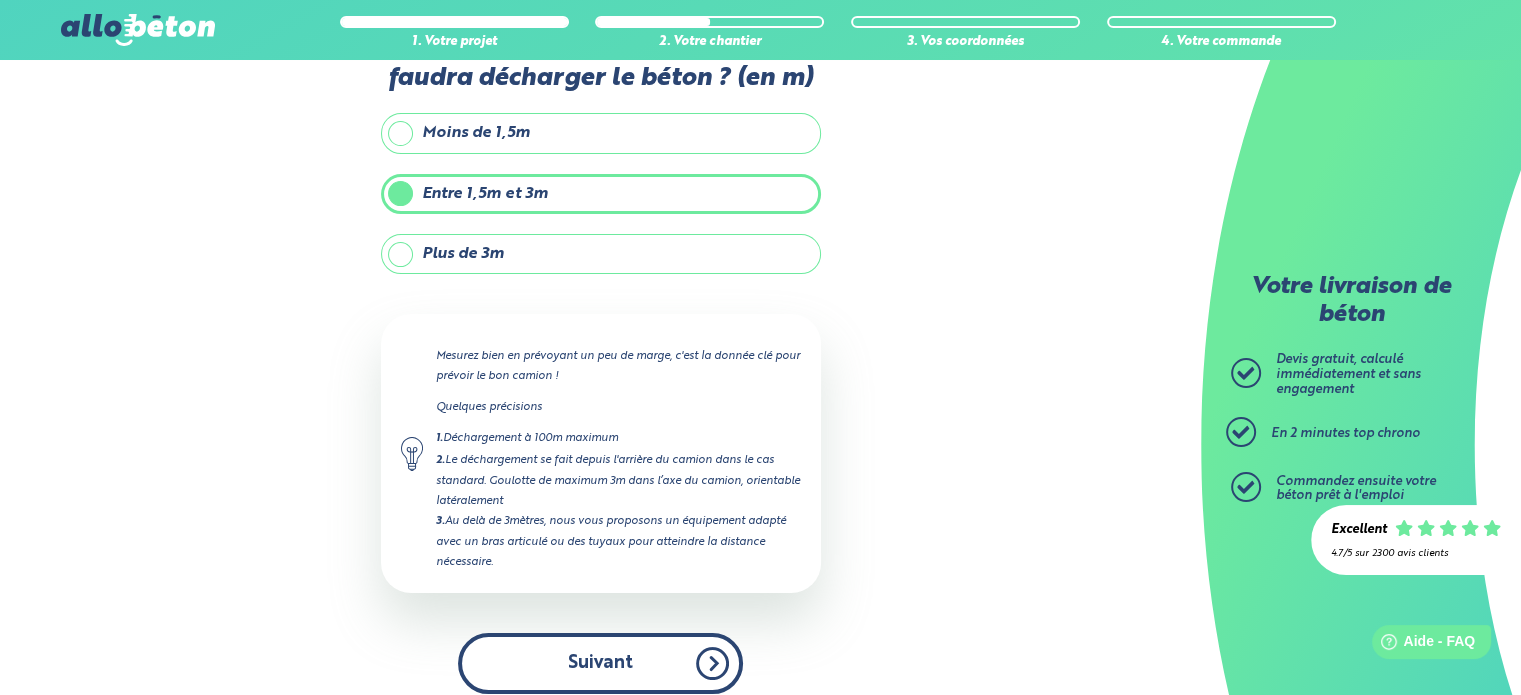 click on "Suivant" at bounding box center [600, 663] 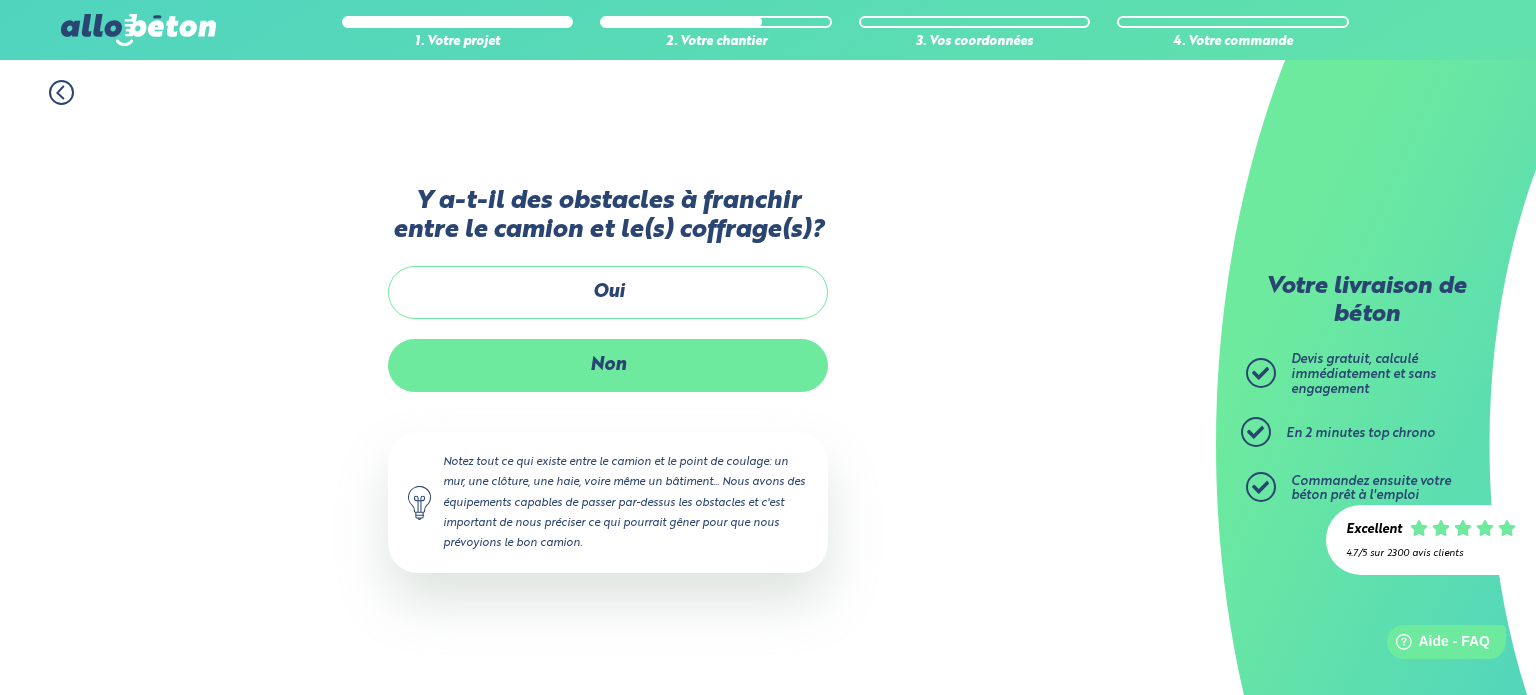 click on "Non" at bounding box center (608, 365) 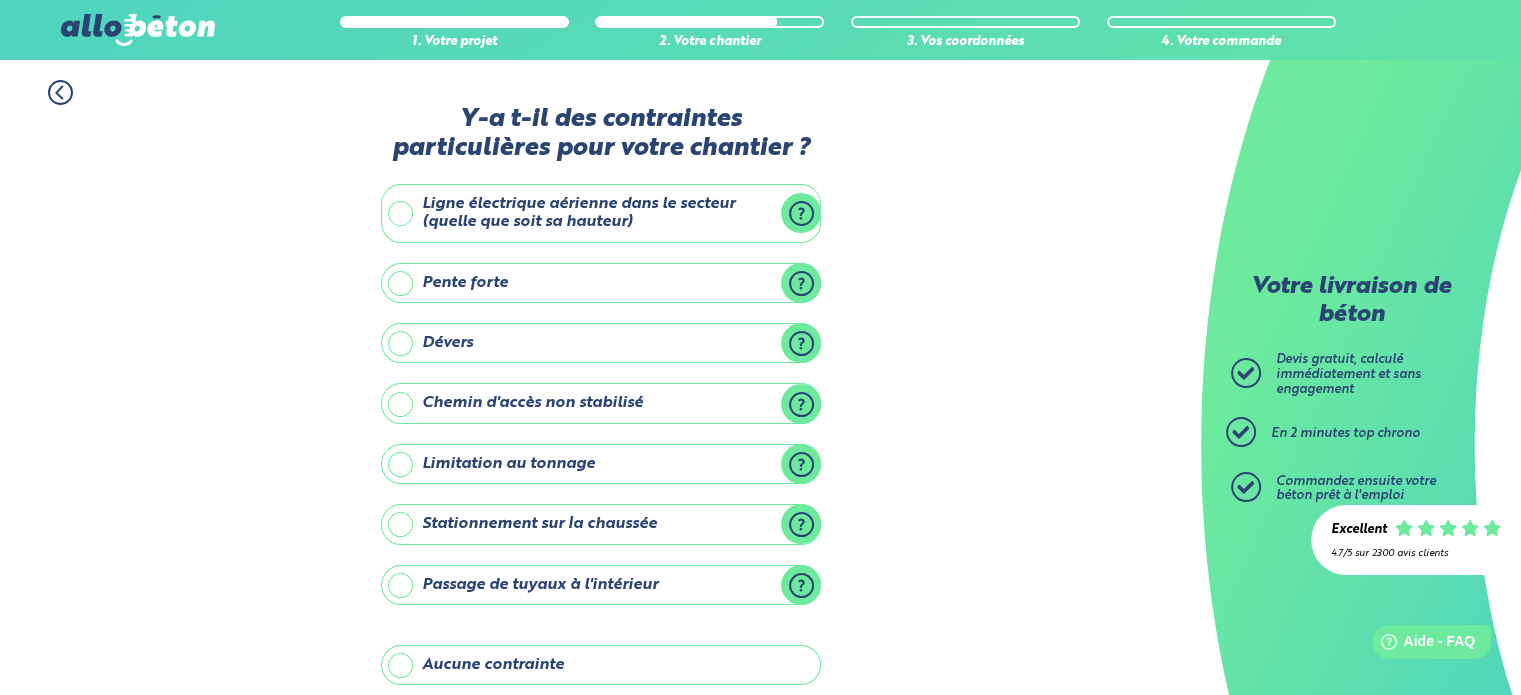 click on "Ligne électrique aérienne dans le secteur (quelle que soit sa hauteur)" at bounding box center (601, 213) 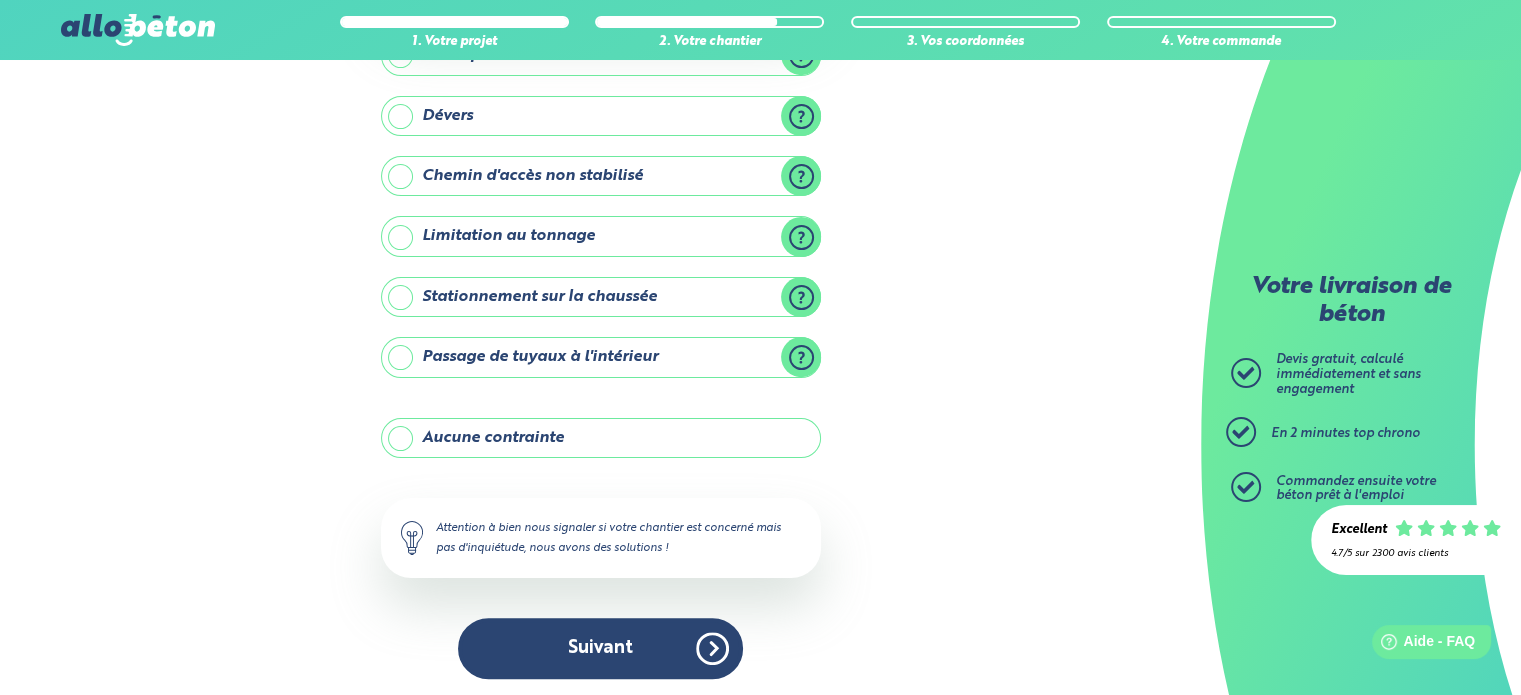 scroll, scrollTop: 0, scrollLeft: 0, axis: both 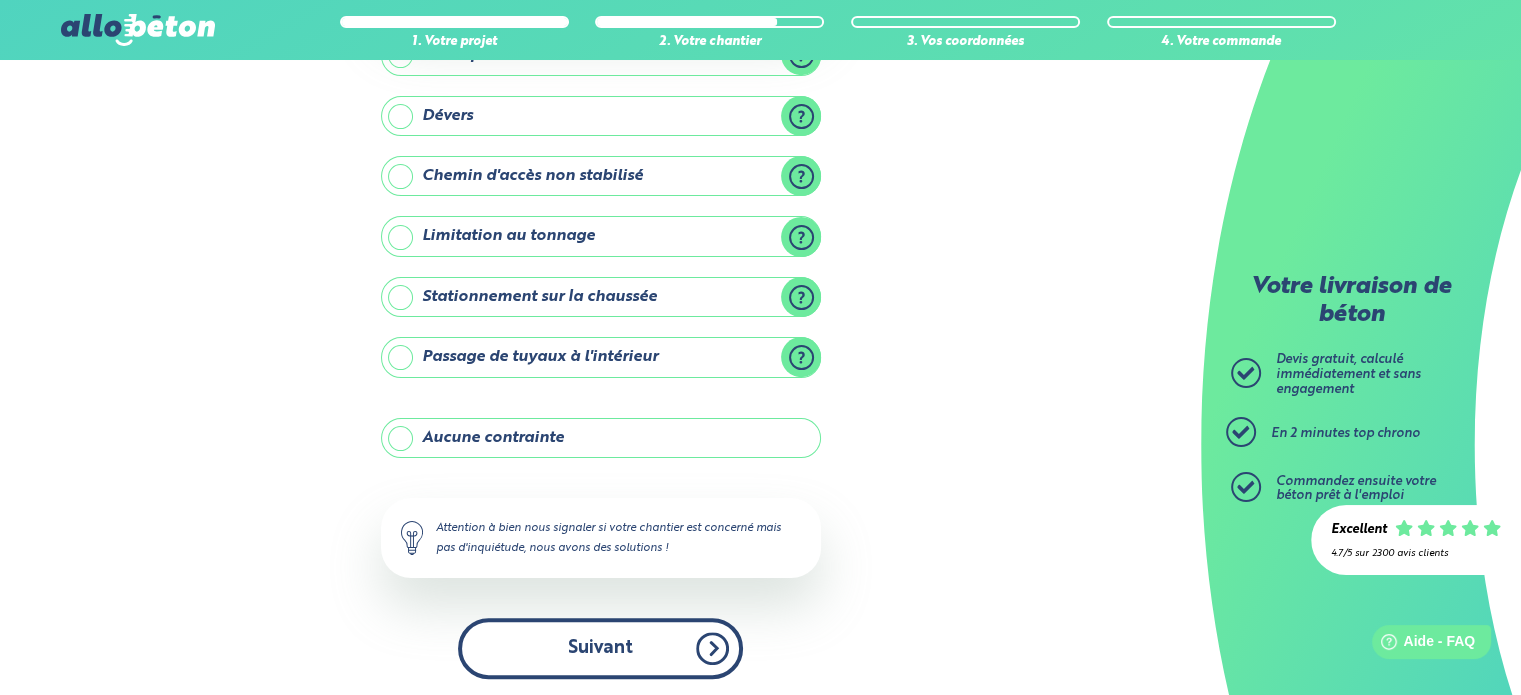 click on "Suivant" at bounding box center [600, 648] 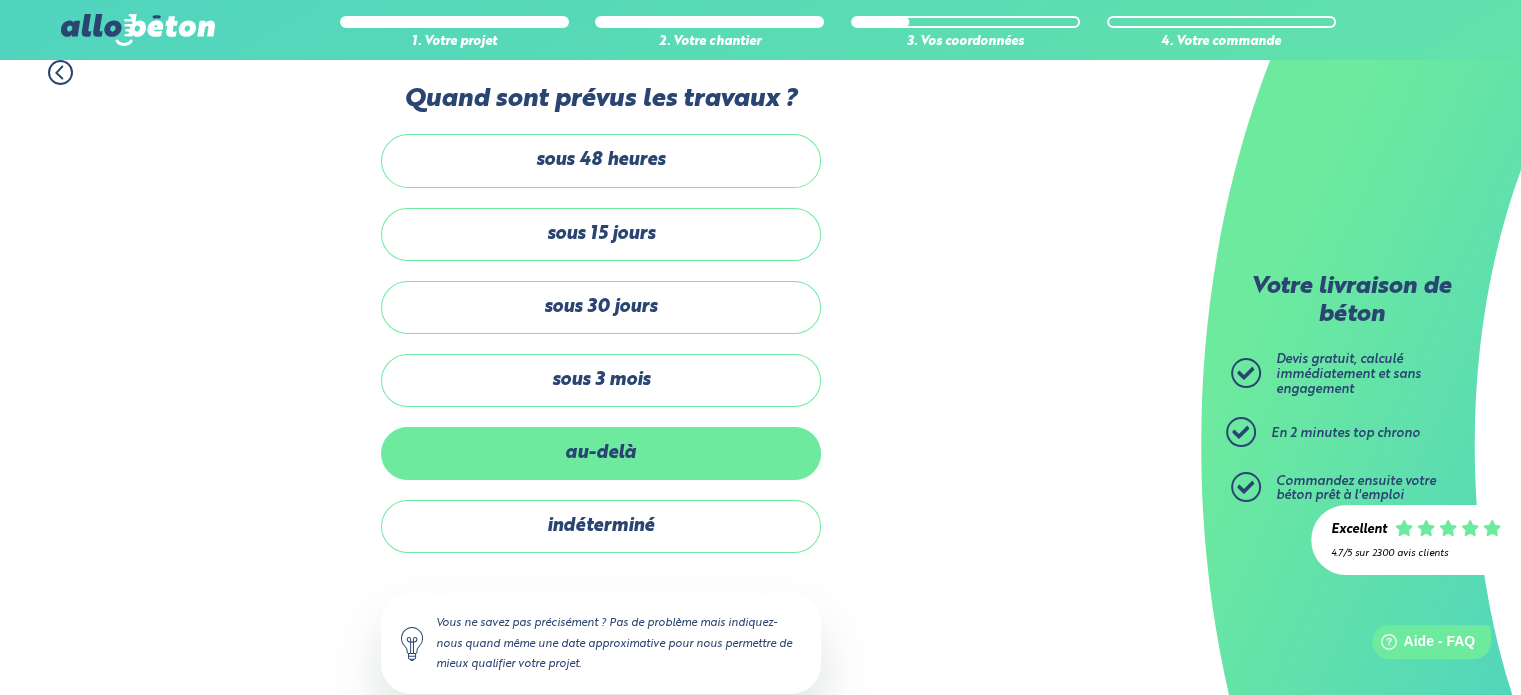 scroll, scrollTop: 0, scrollLeft: 0, axis: both 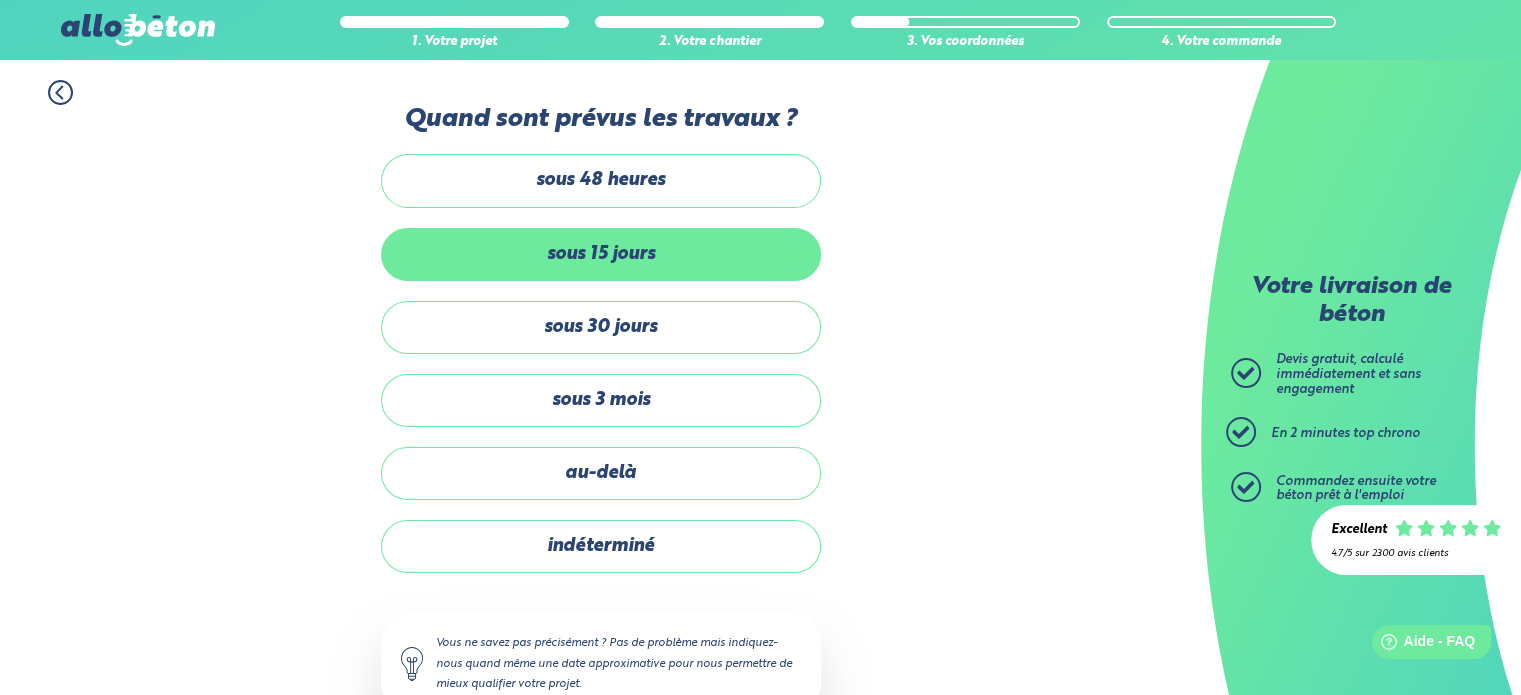 click on "sous 15 jours" at bounding box center [601, 254] 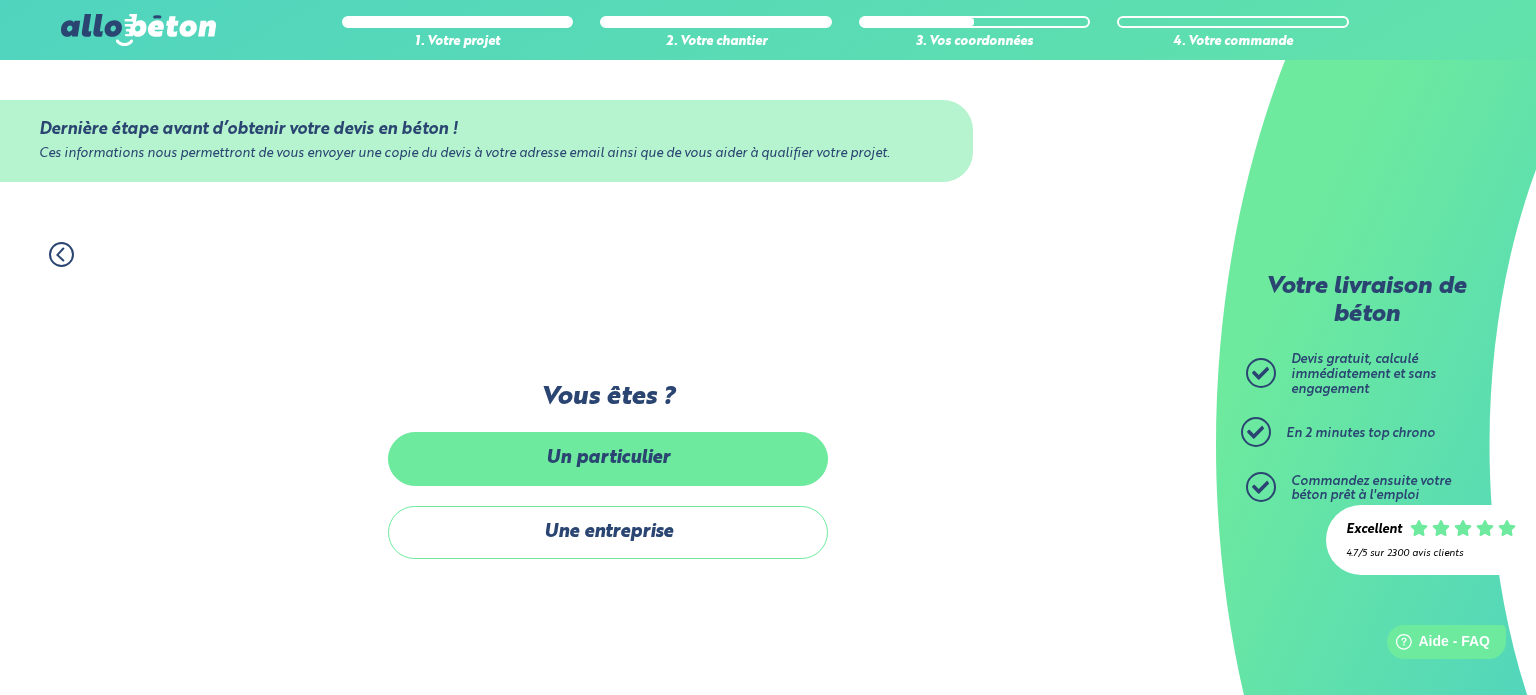 click on "Un particulier" at bounding box center [608, 458] 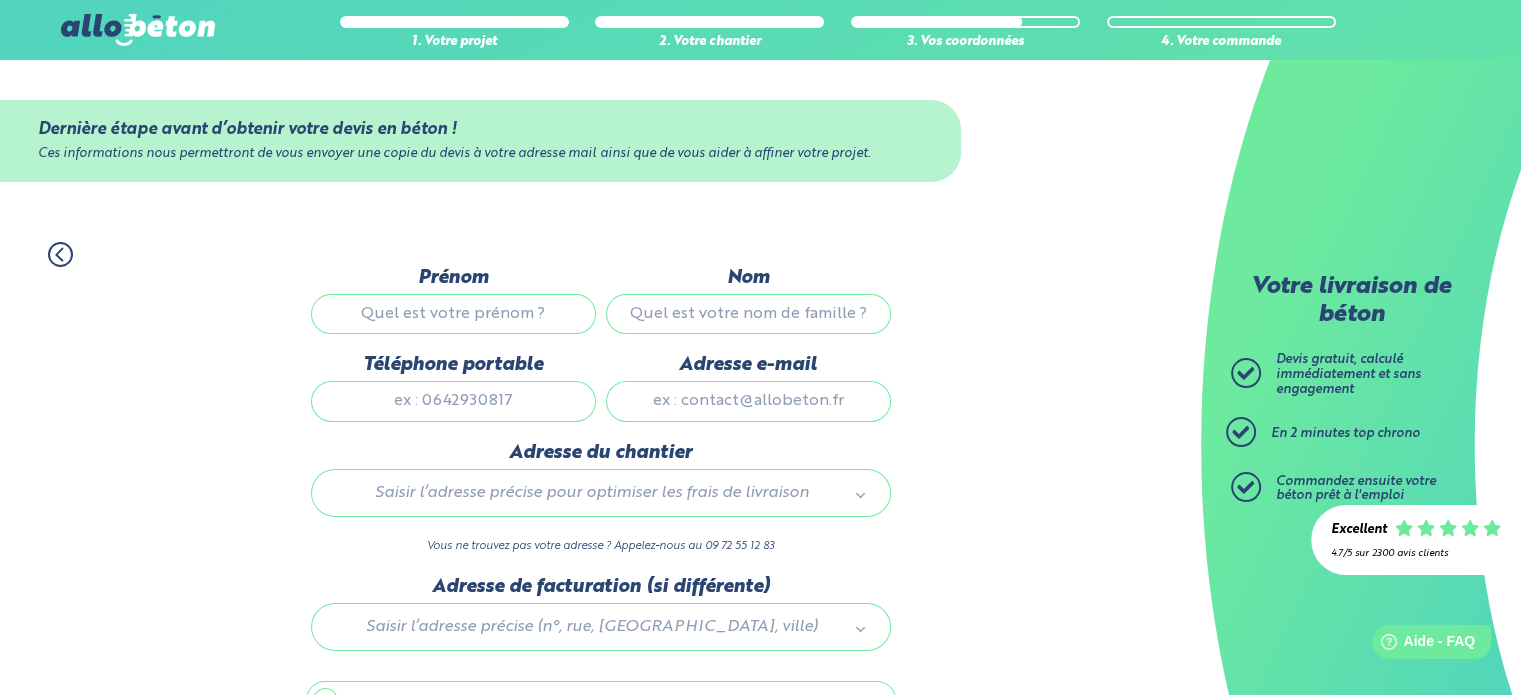 click on "Prénom" at bounding box center (453, 314) 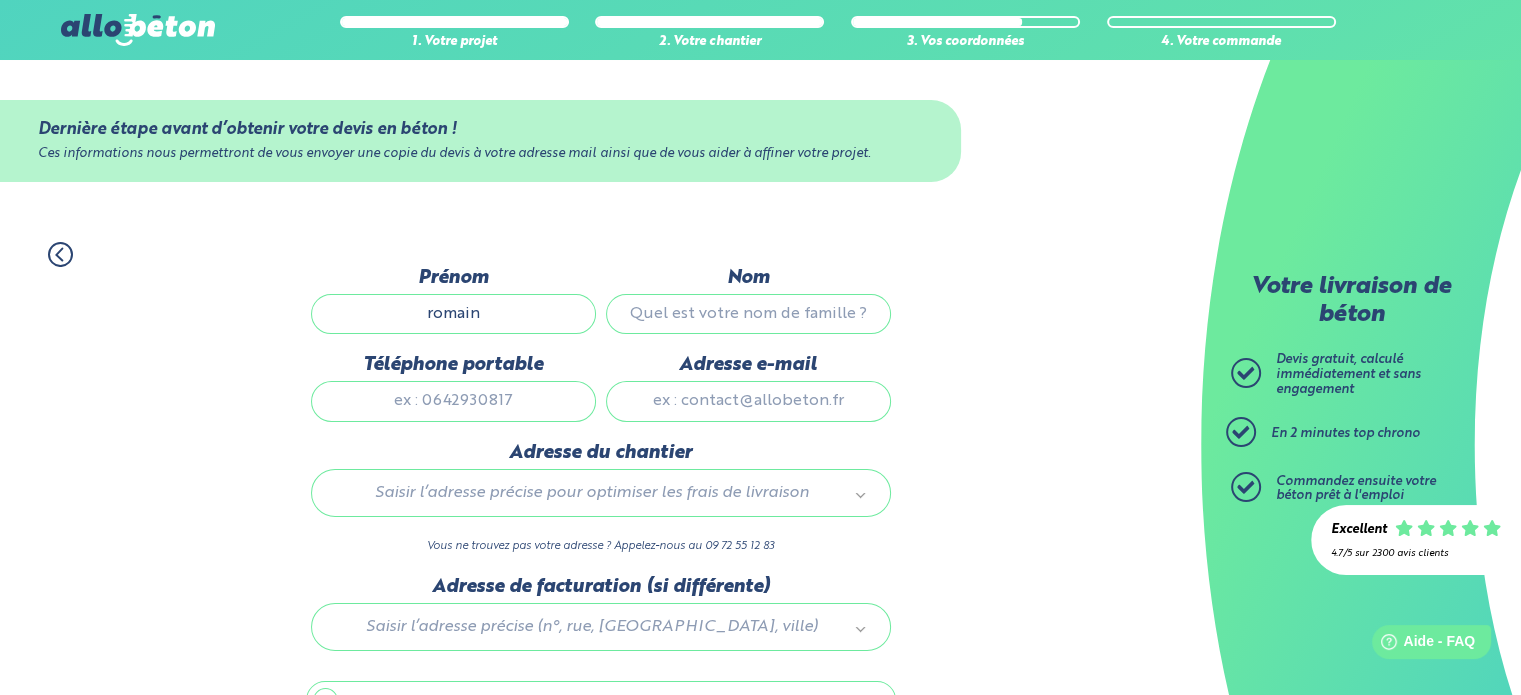 type on "romain" 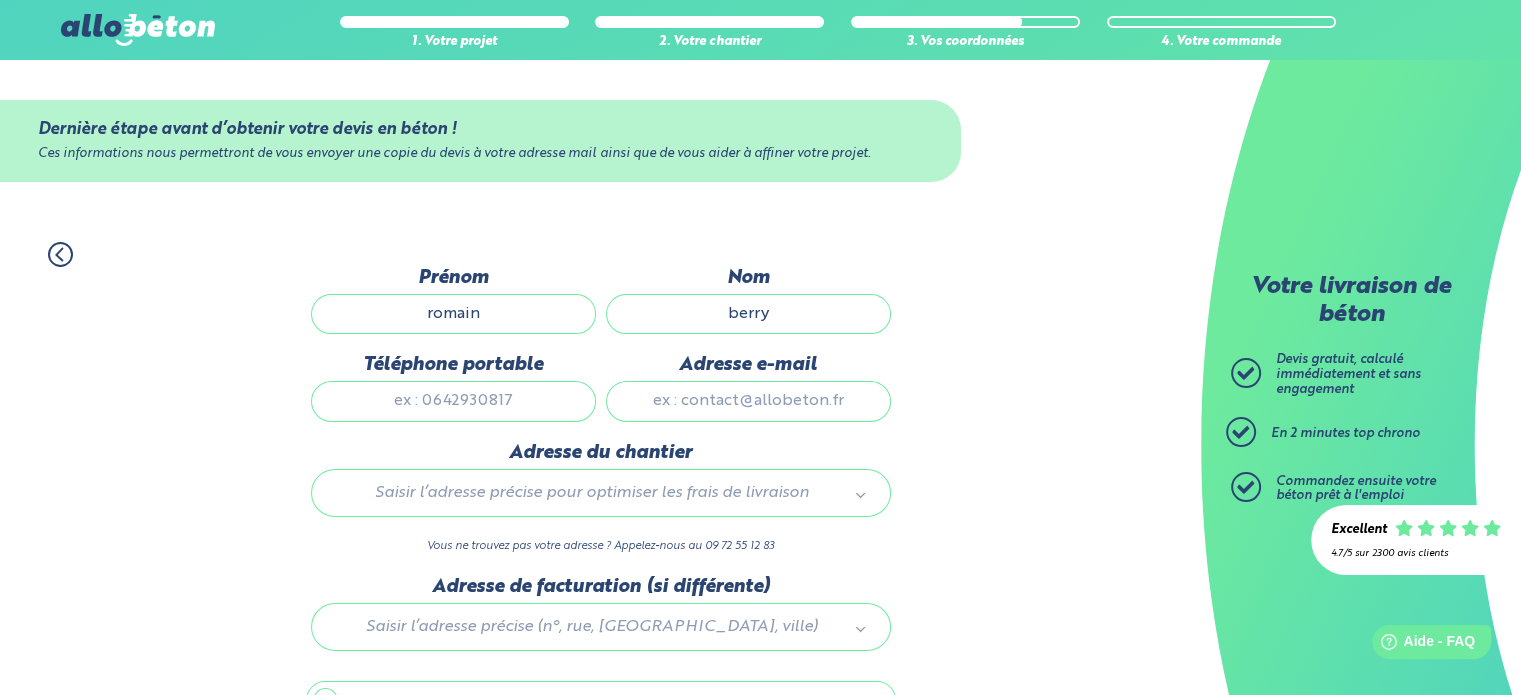 type on "berry" 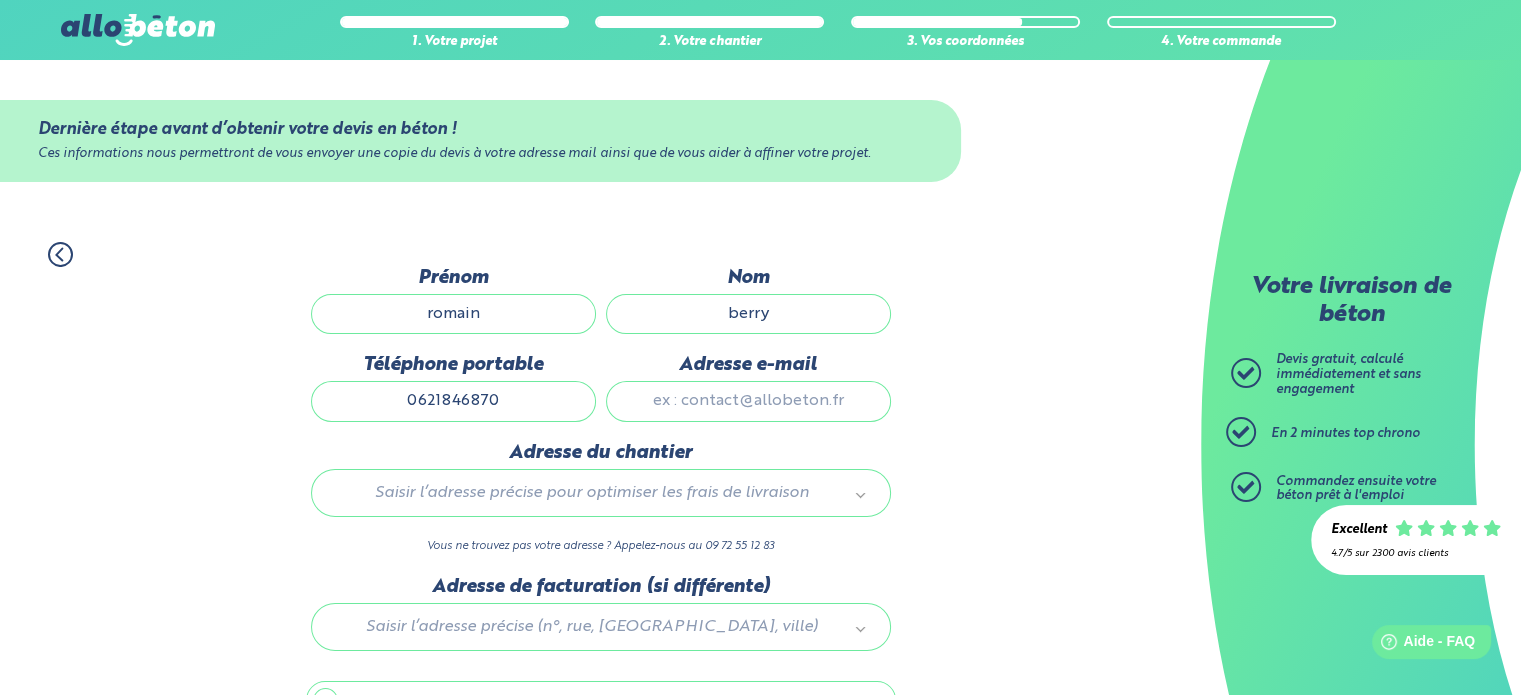 type on "0621846870" 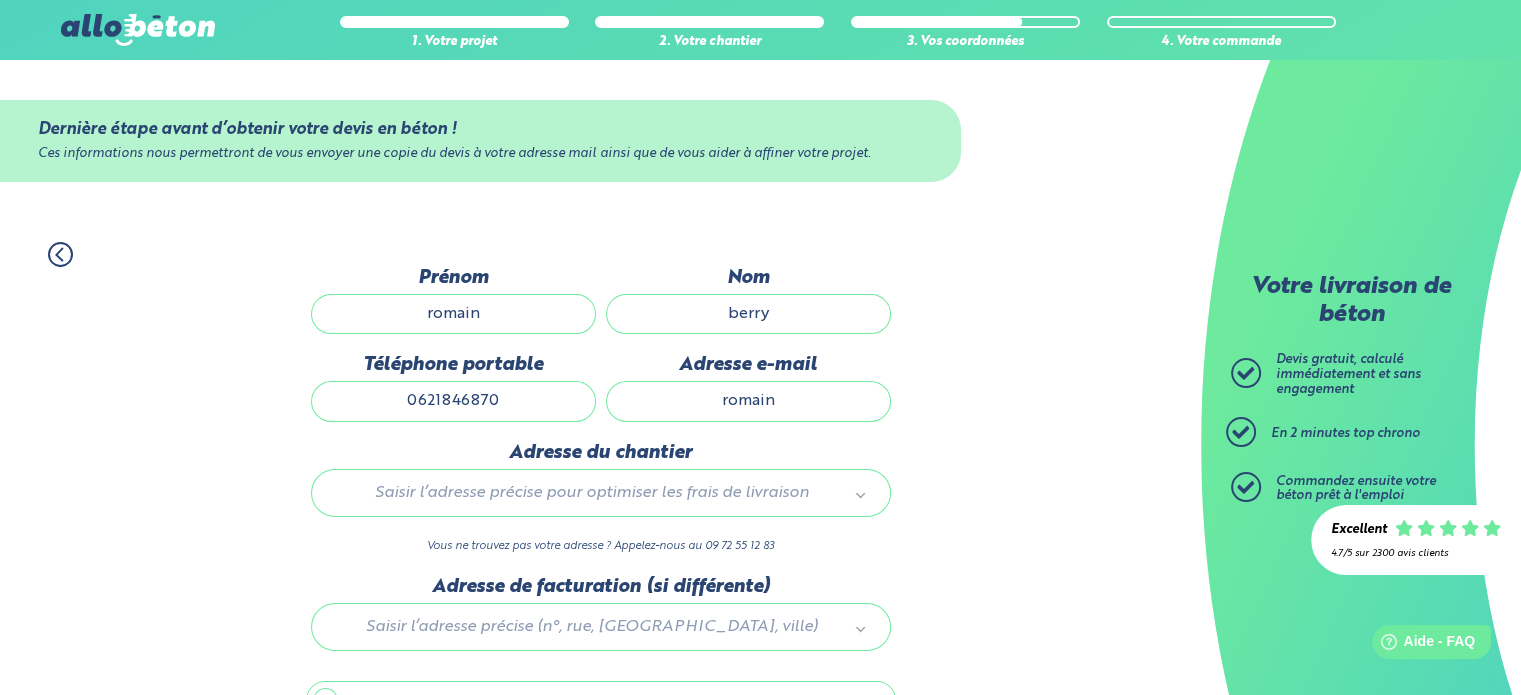 type on "romain@groupe-berry.com" 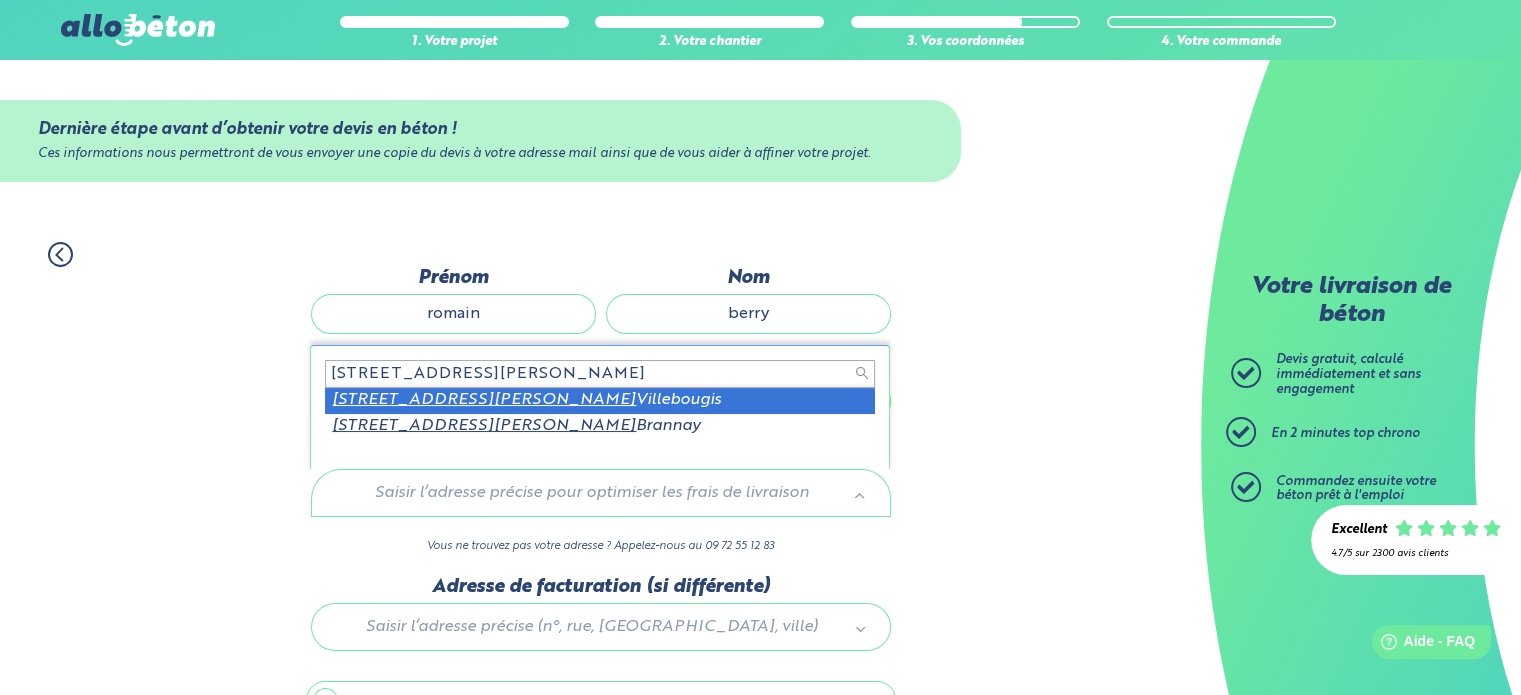 type on "8 rue du général de gaulle 89150" 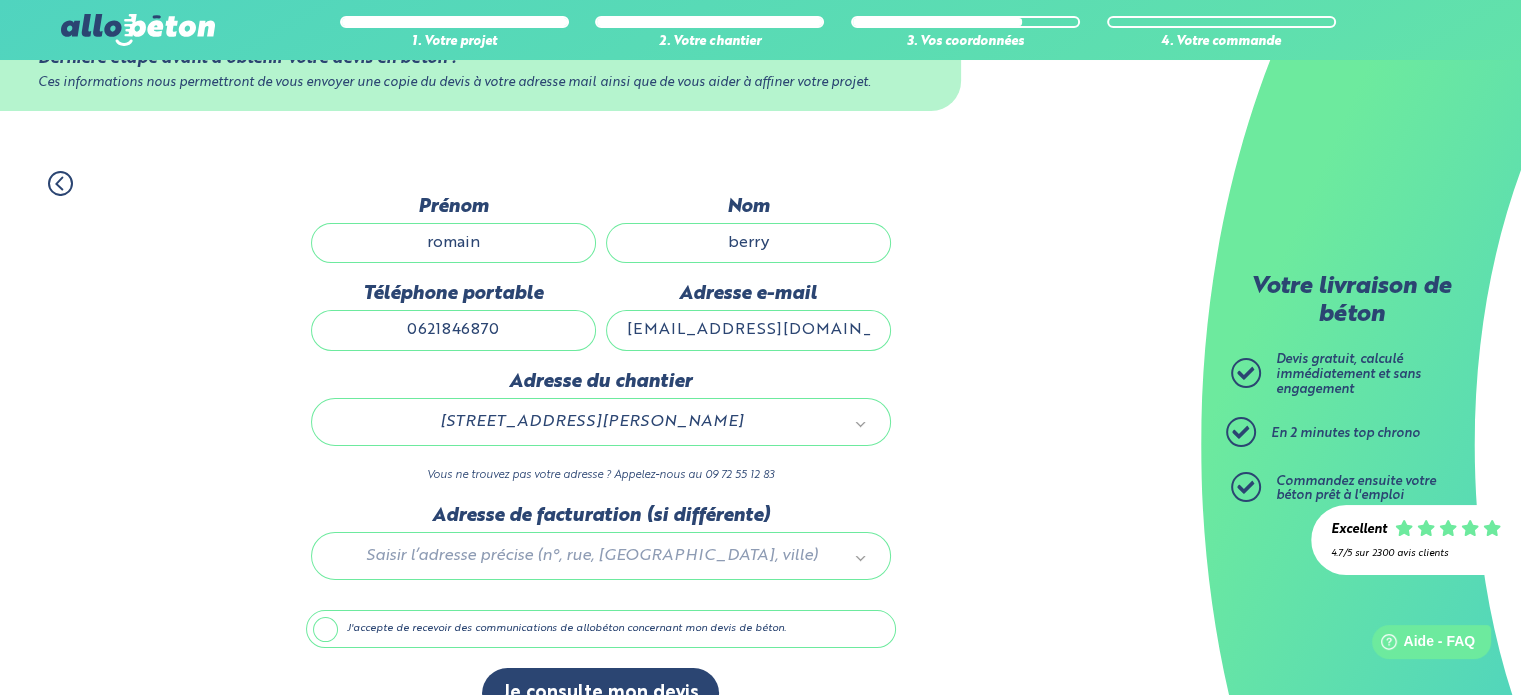 scroll, scrollTop: 112, scrollLeft: 0, axis: vertical 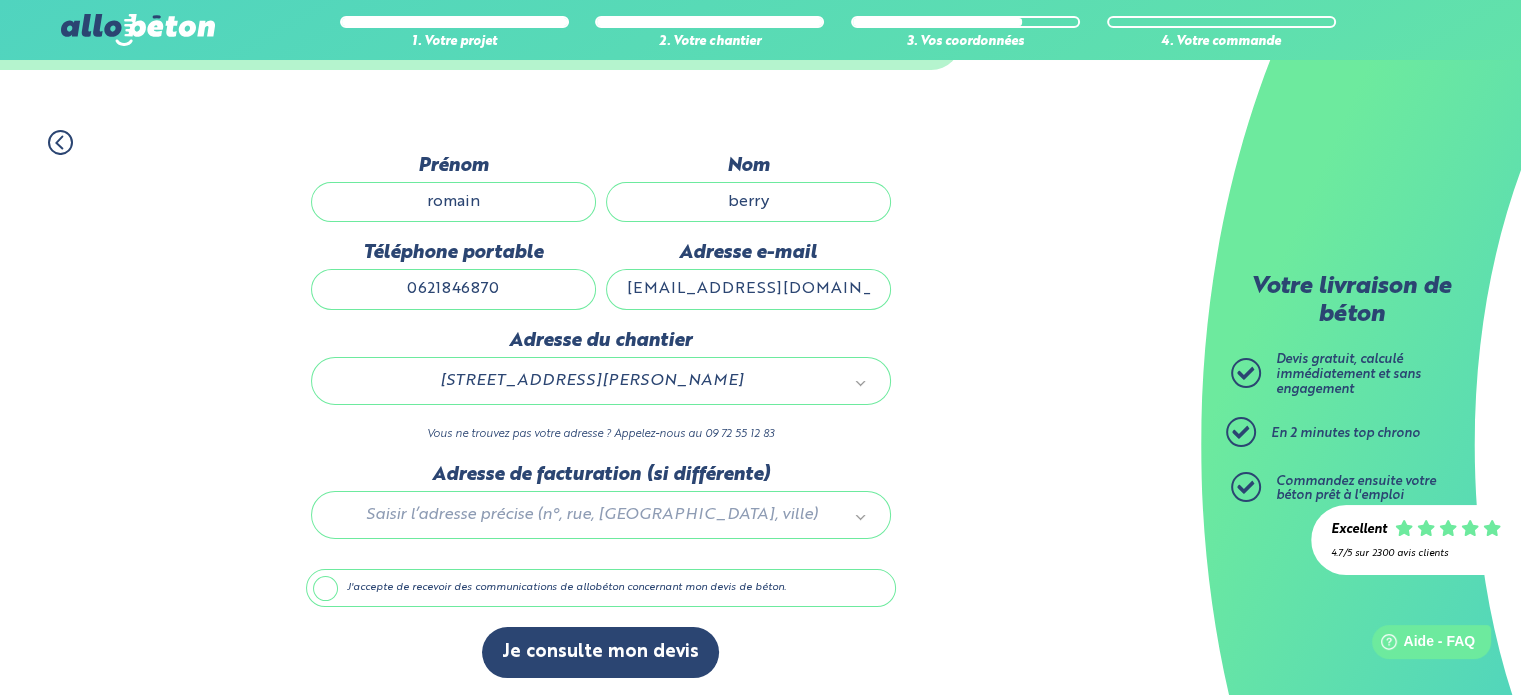 click at bounding box center [601, 511] 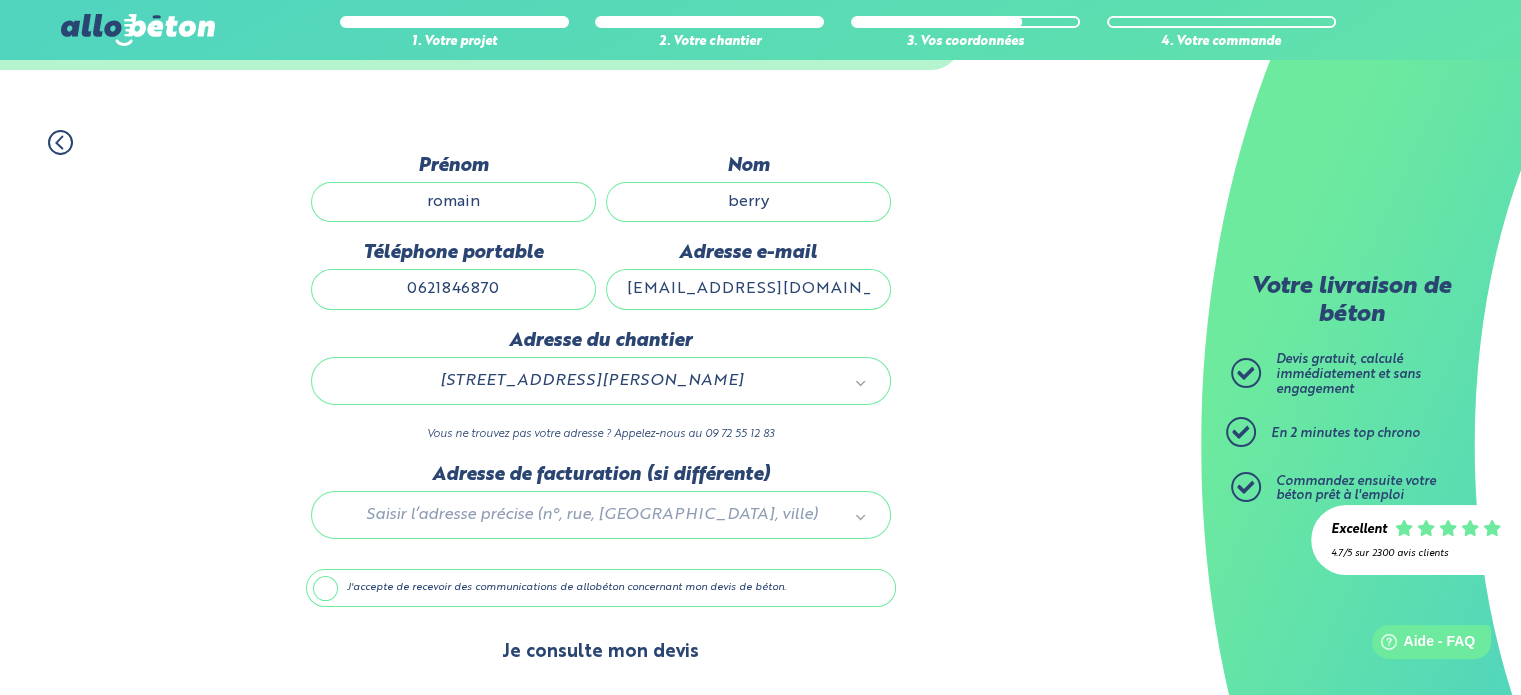 click on "Je consulte mon devis" at bounding box center [600, 652] 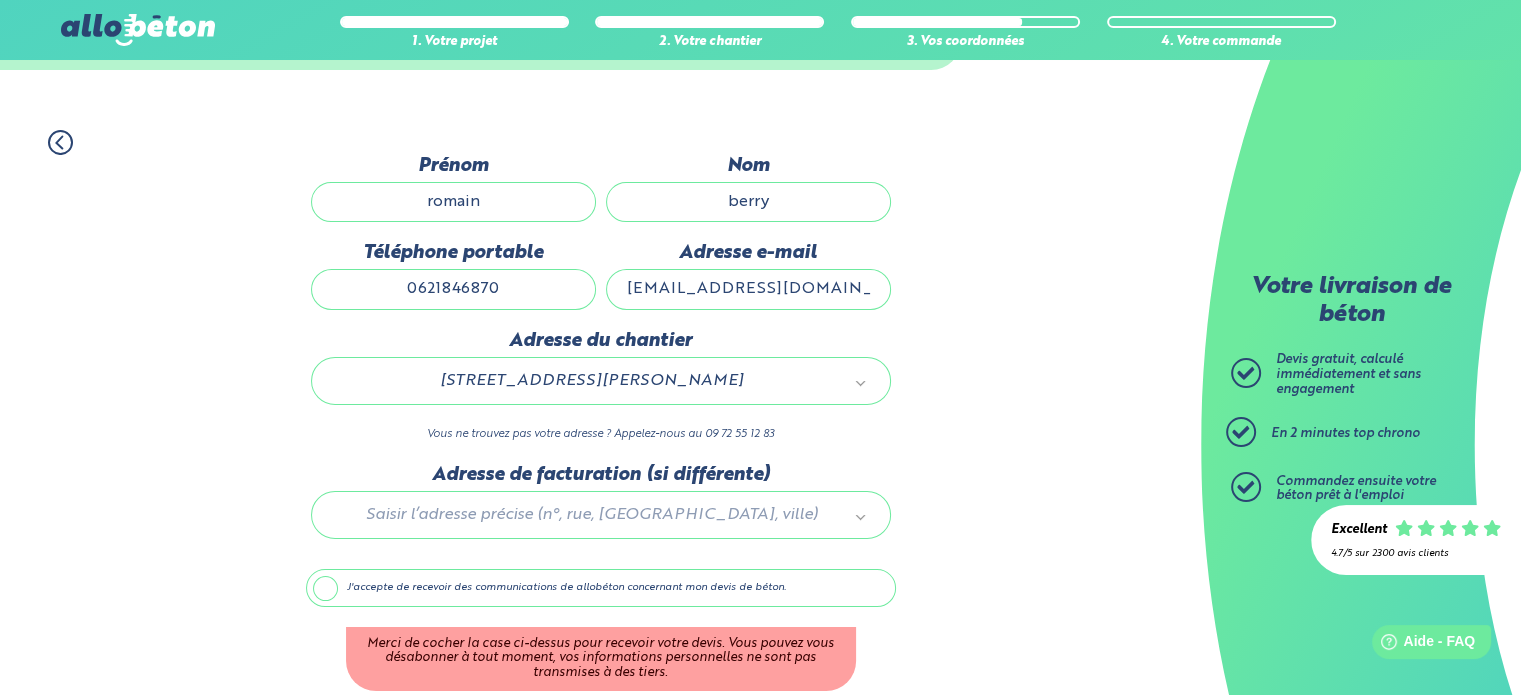 click on "J'accepte de recevoir des communications de allobéton concernant mon devis de béton." at bounding box center [601, 588] 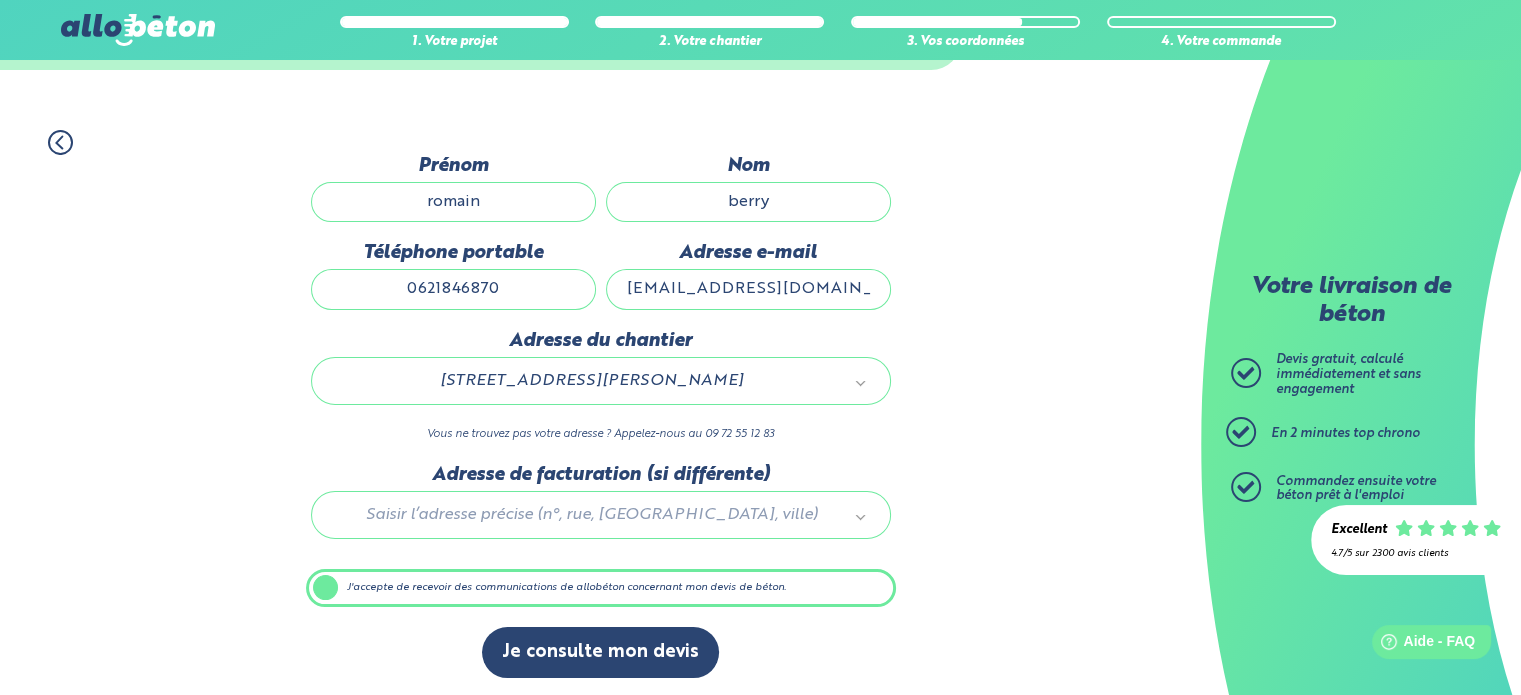 scroll, scrollTop: 112, scrollLeft: 0, axis: vertical 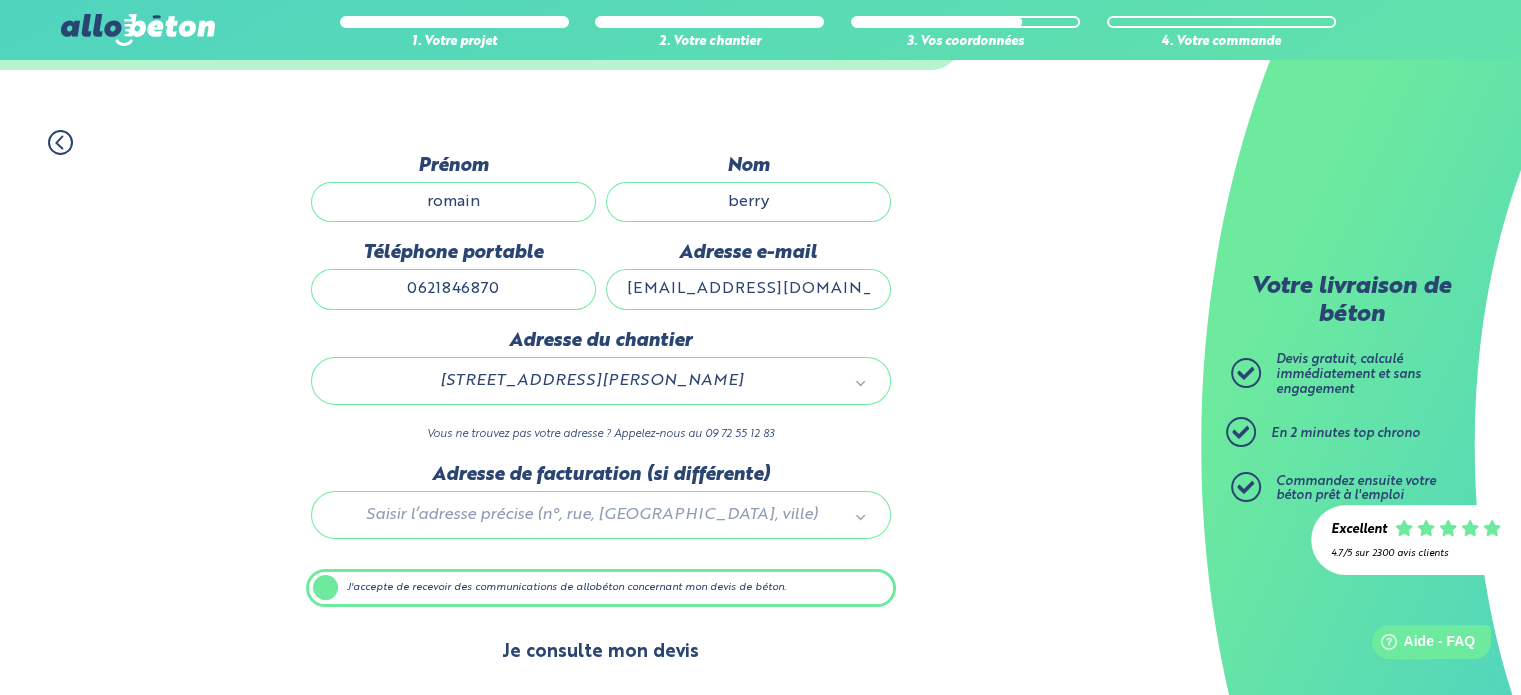 click on "Je consulte mon devis" at bounding box center [600, 652] 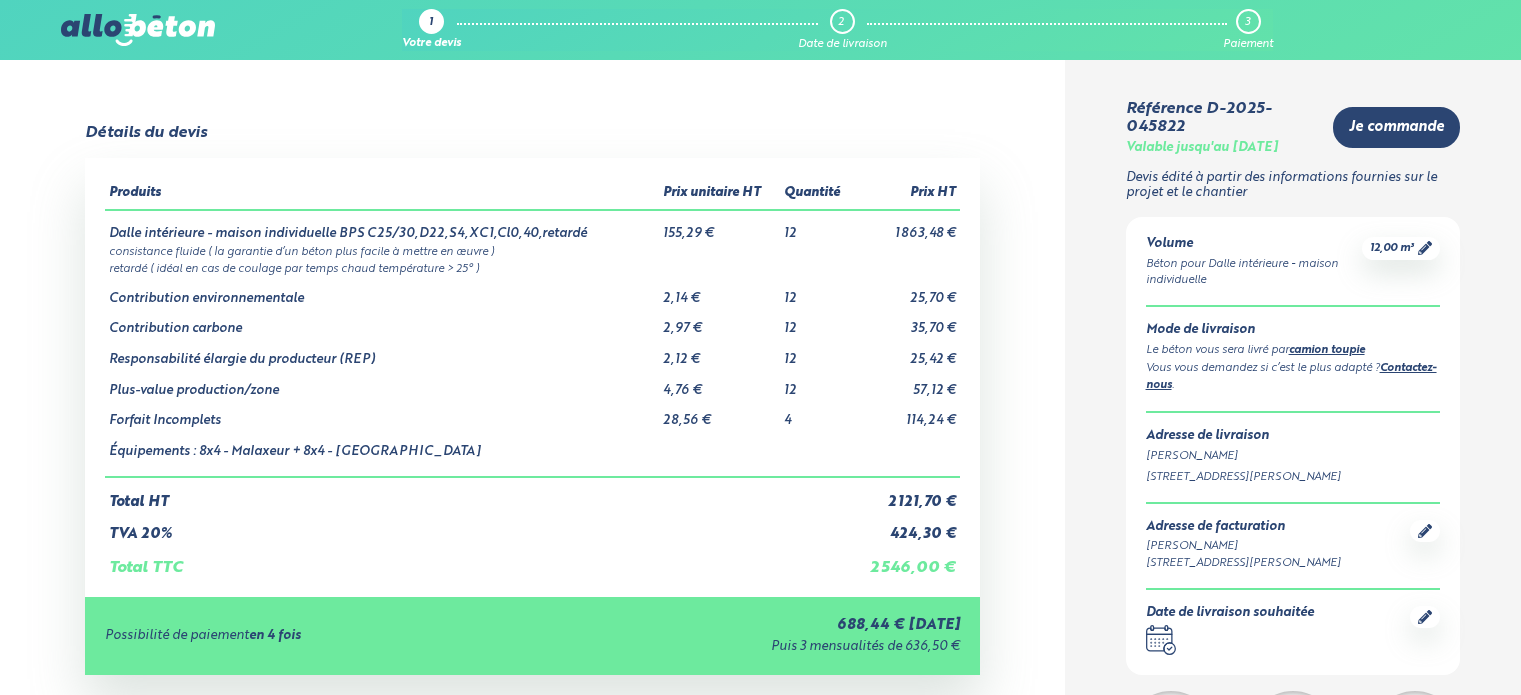 scroll, scrollTop: 0, scrollLeft: 0, axis: both 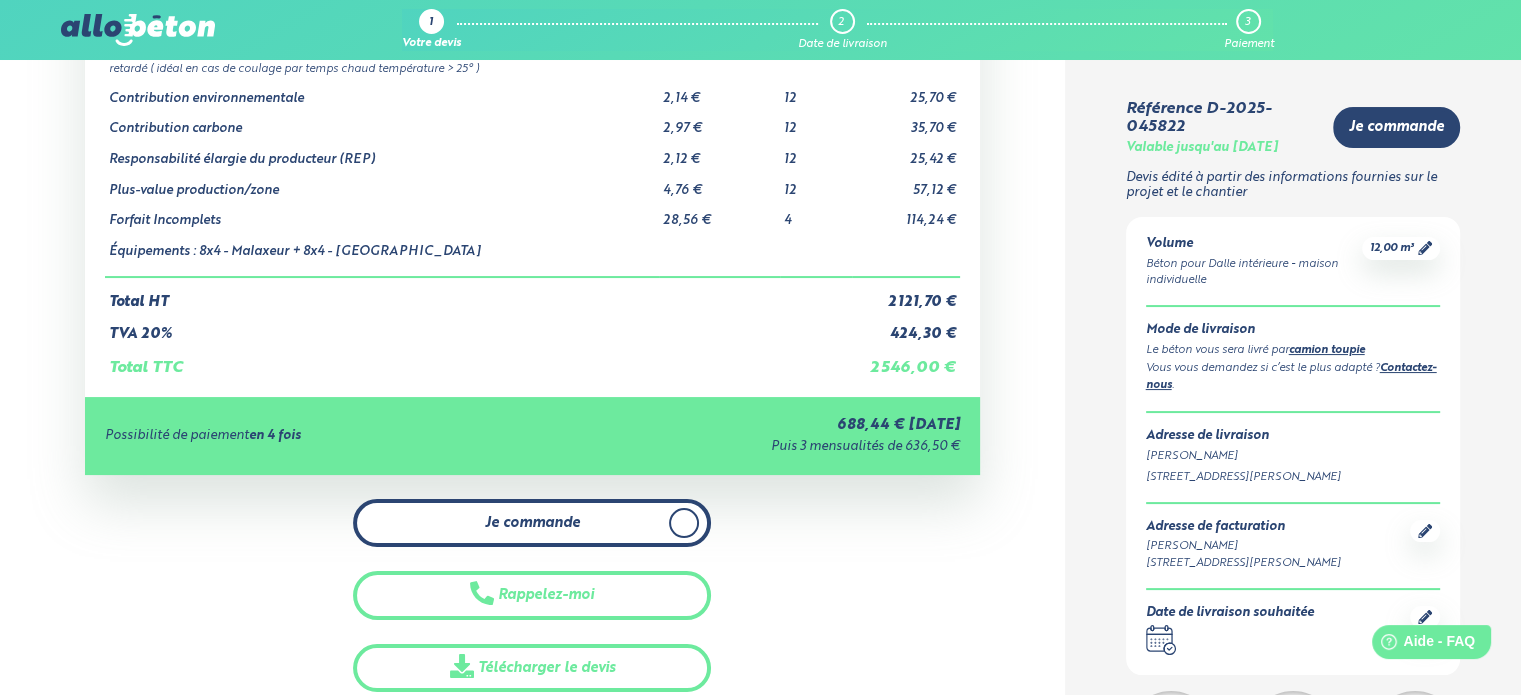 click on "Je commande" at bounding box center [532, 523] 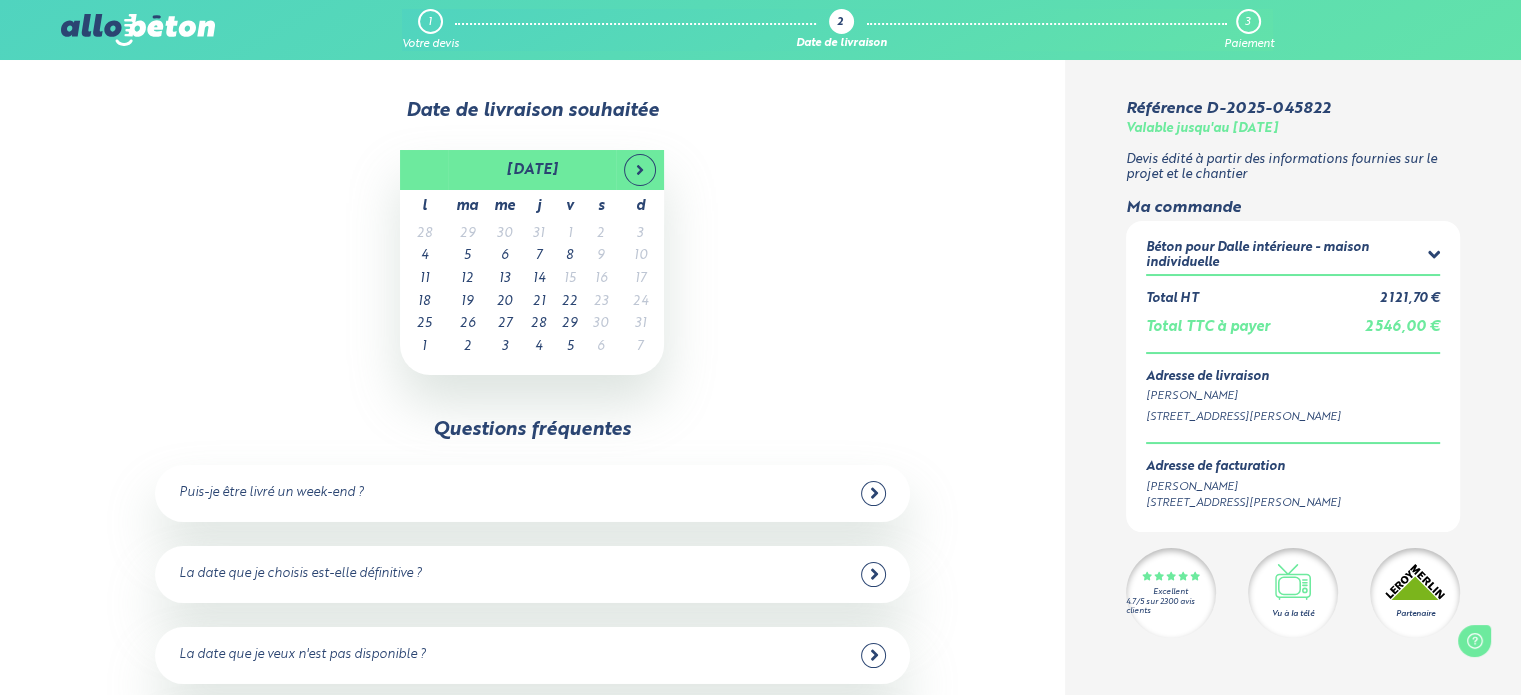 scroll, scrollTop: 0, scrollLeft: 0, axis: both 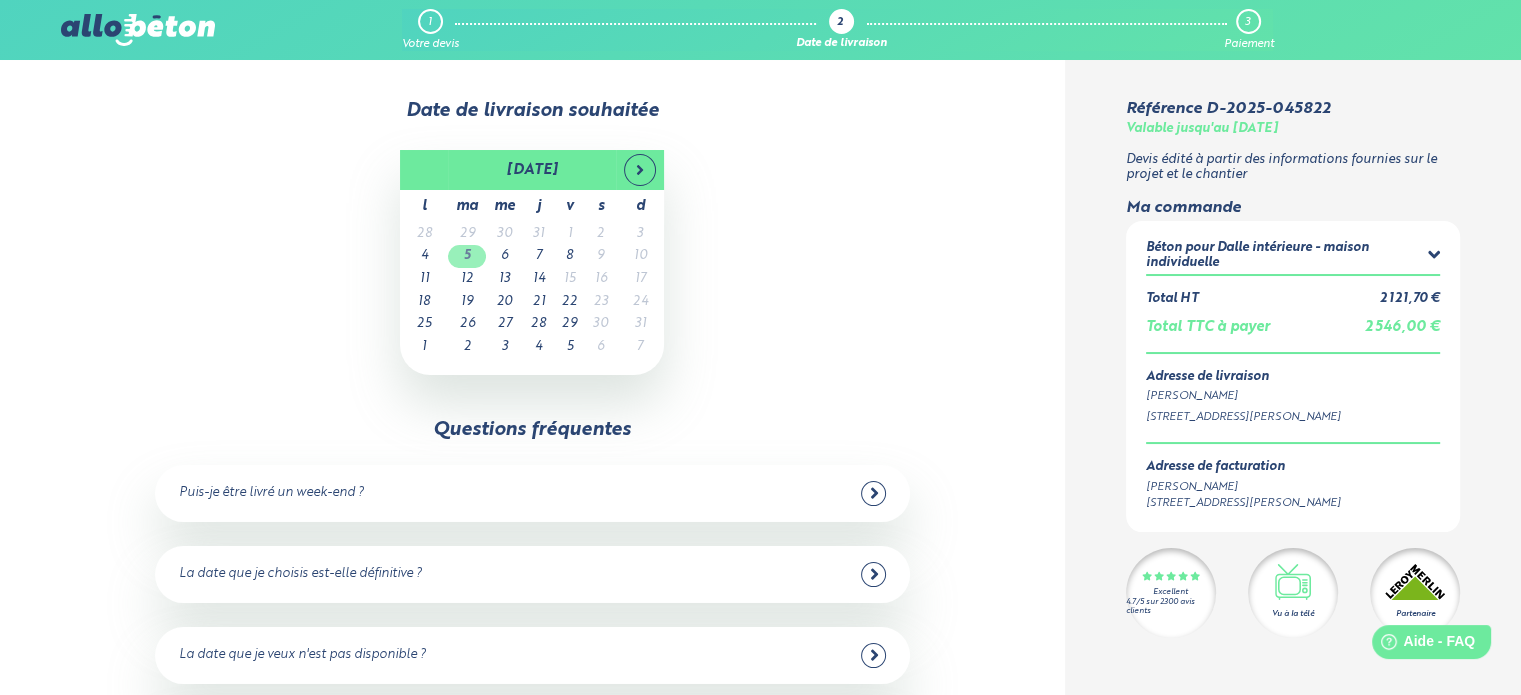 click on "5" at bounding box center (467, 256) 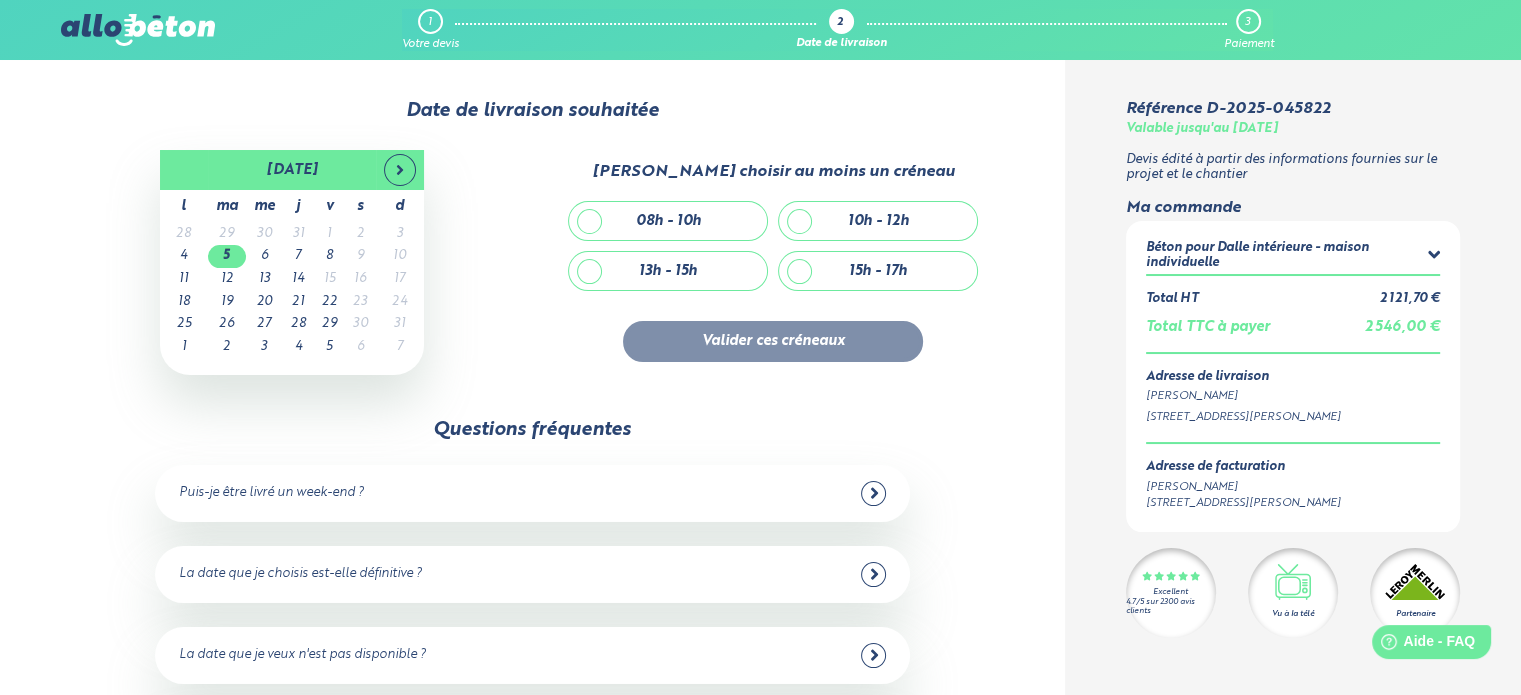 scroll, scrollTop: 100, scrollLeft: 0, axis: vertical 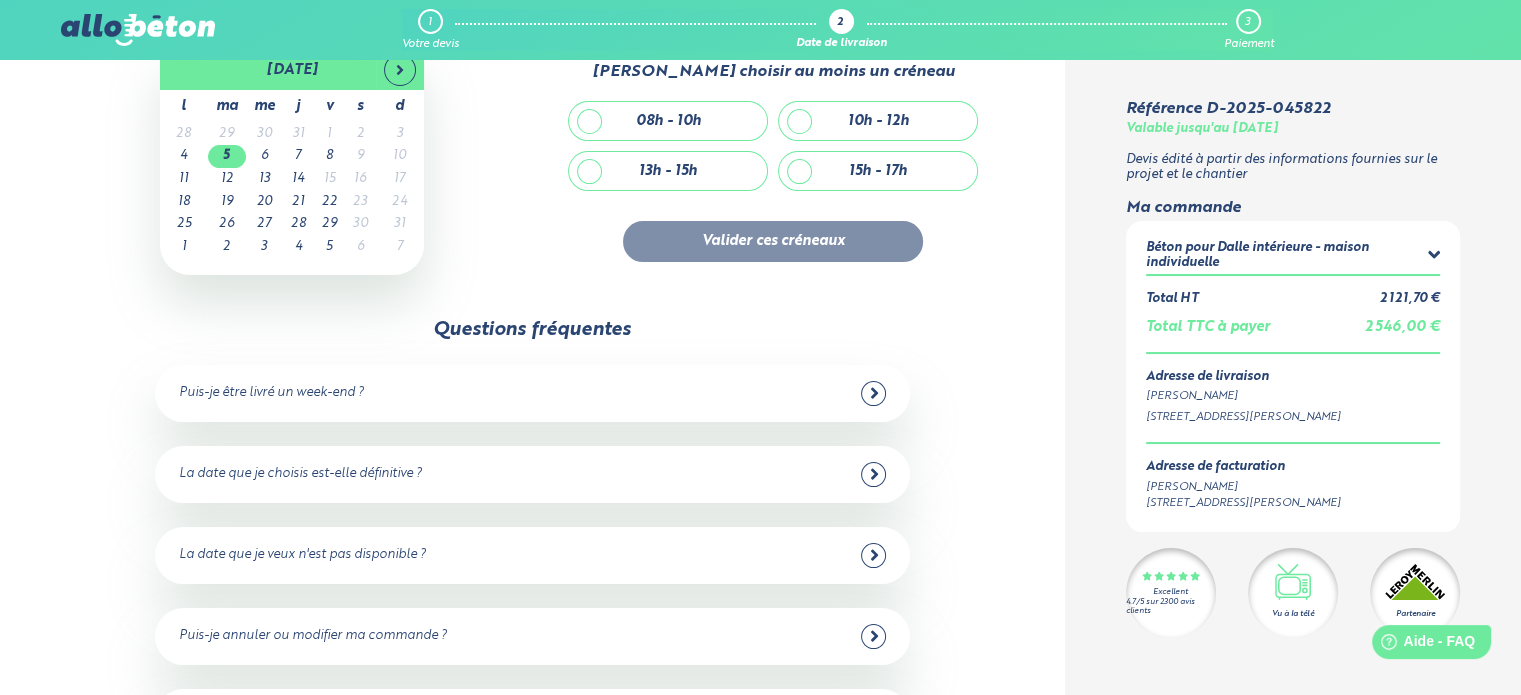 click on "Puis-je être livré un week-end ?" at bounding box center [532, 393] 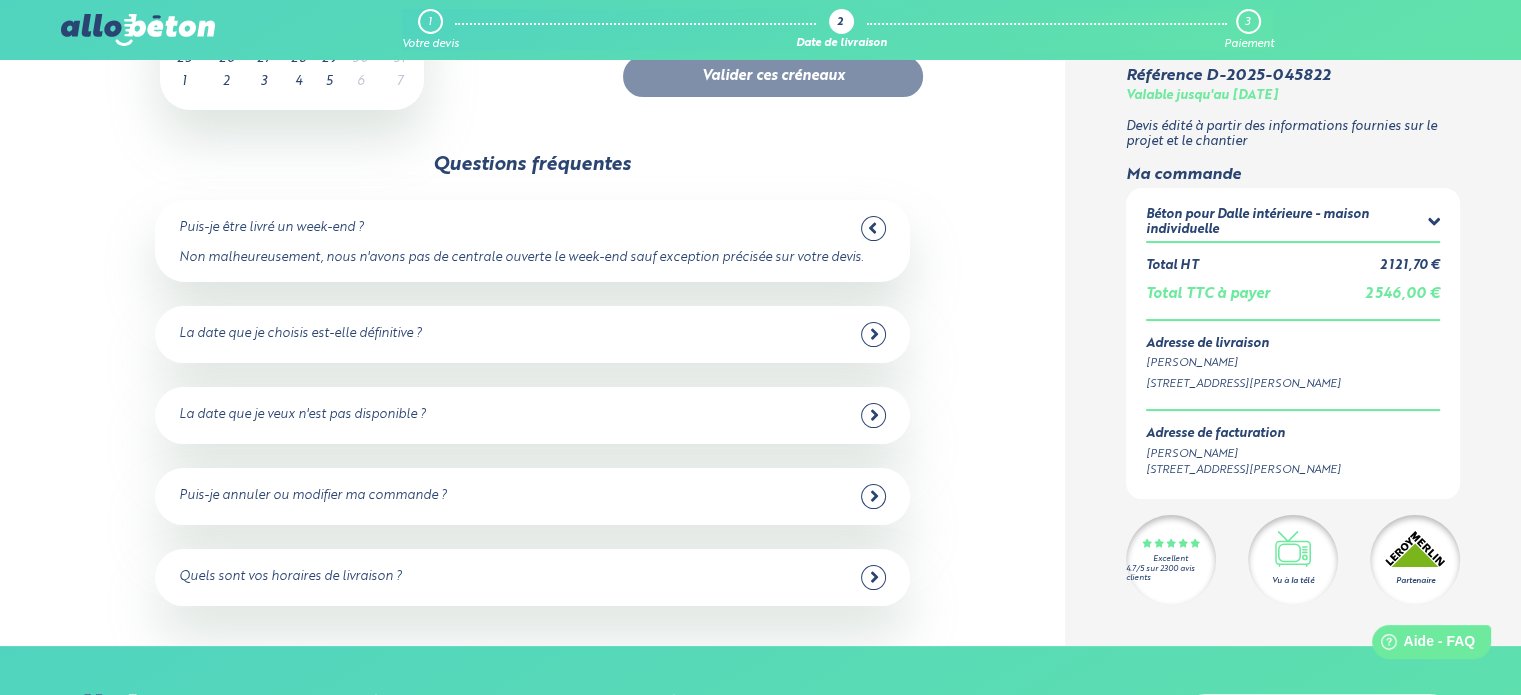 scroll, scrollTop: 300, scrollLeft: 0, axis: vertical 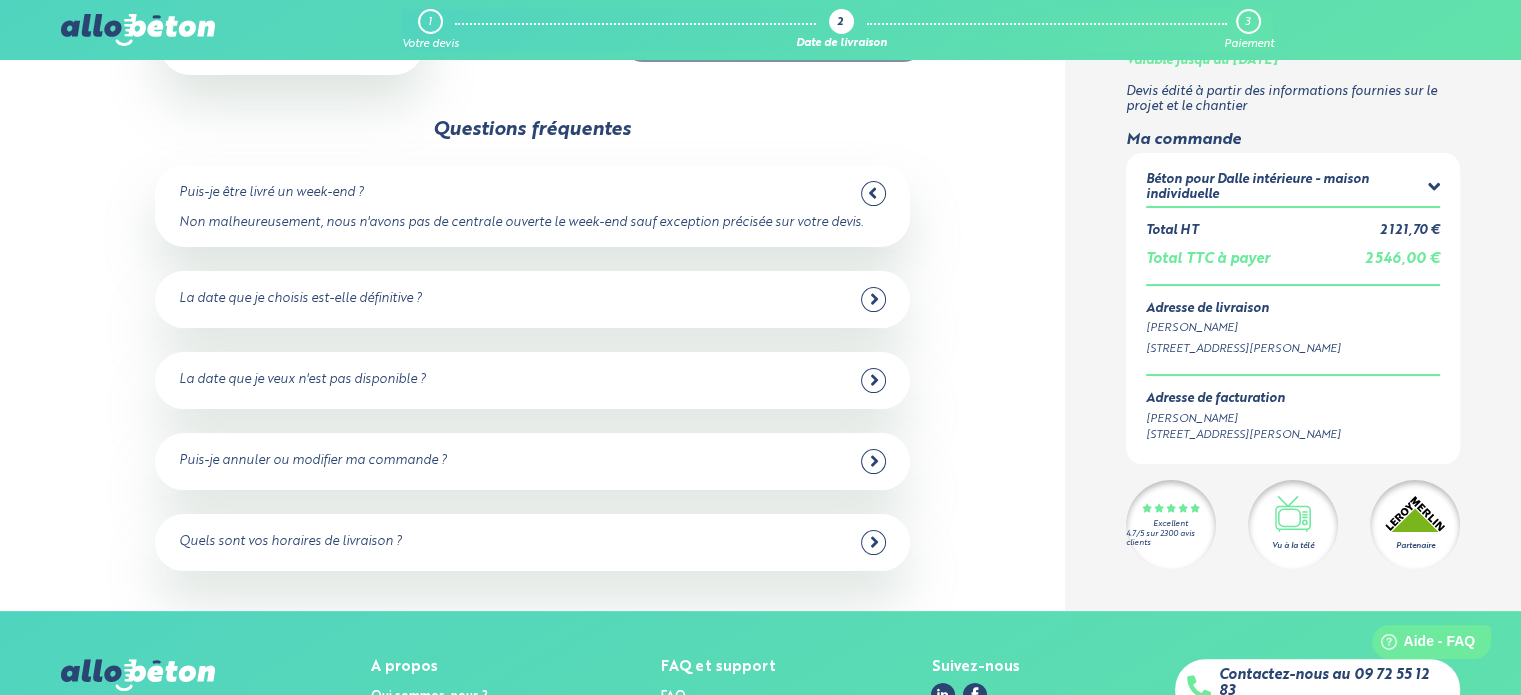 click on "La date que je choisis est-elle définitive ?" at bounding box center [532, 299] 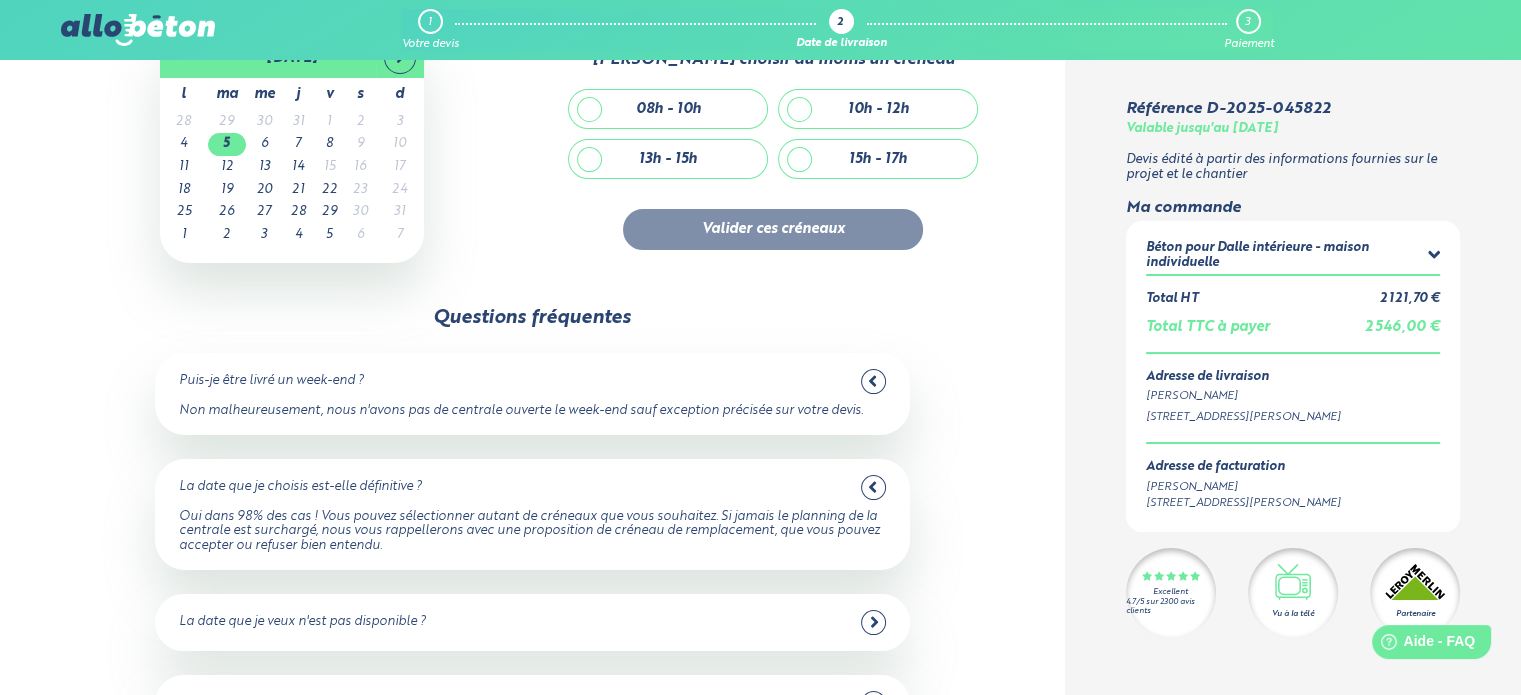 scroll, scrollTop: 0, scrollLeft: 0, axis: both 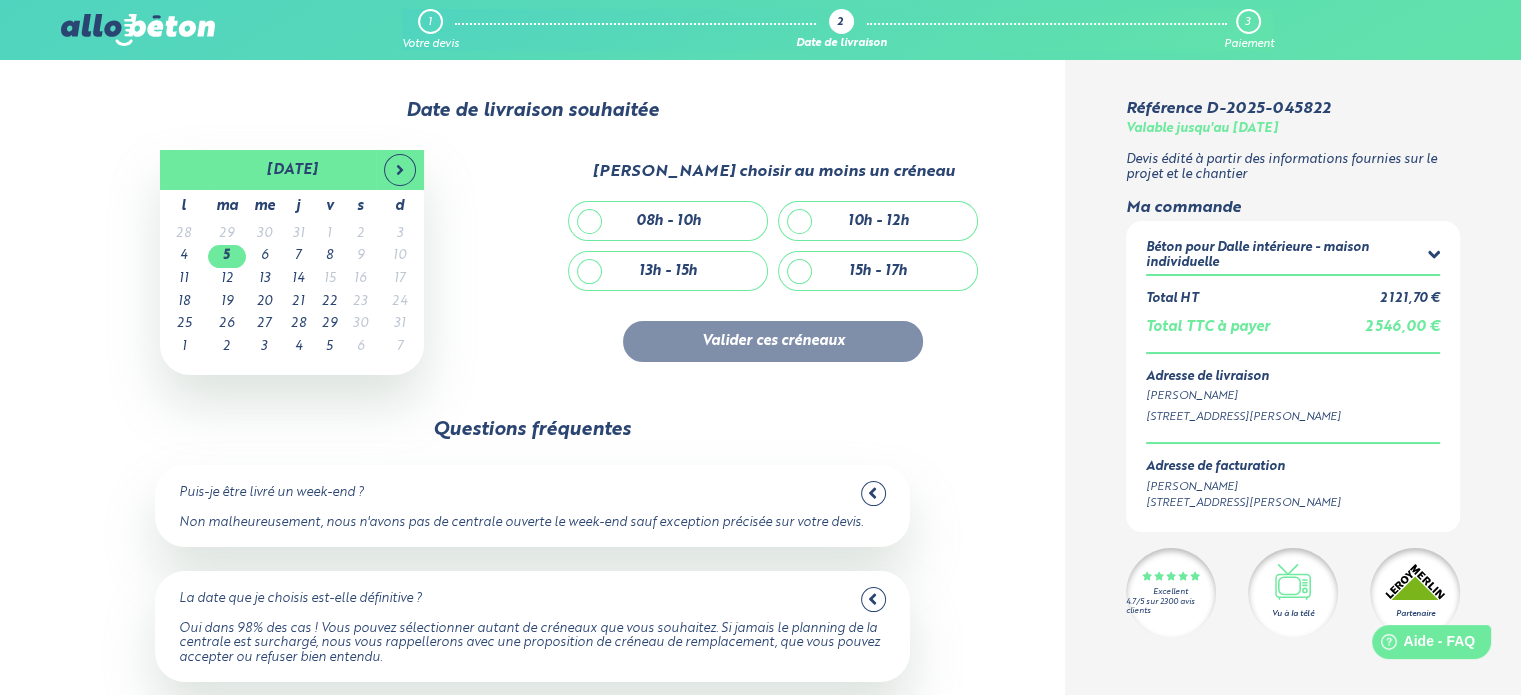 click on "10h - 12h" at bounding box center (878, 221) 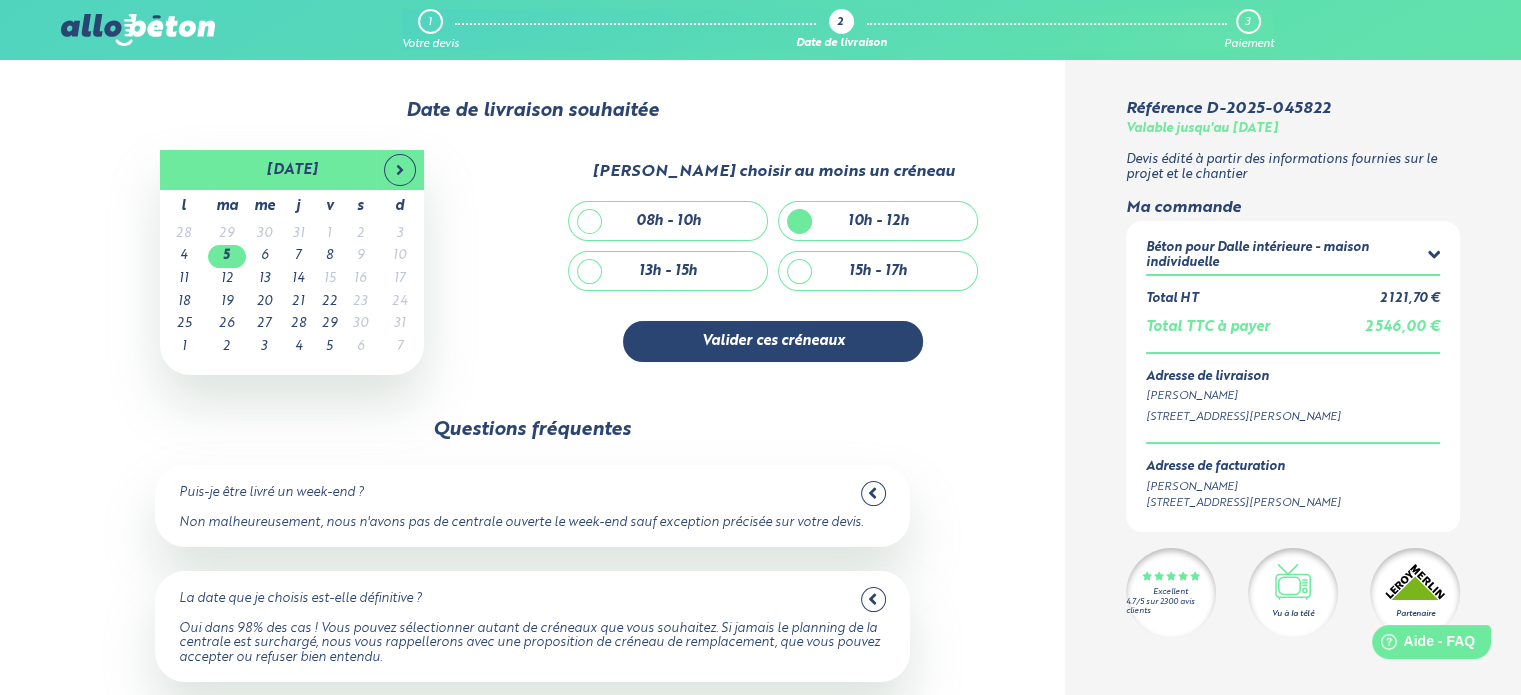 click on "13h - 15h" at bounding box center [668, 271] 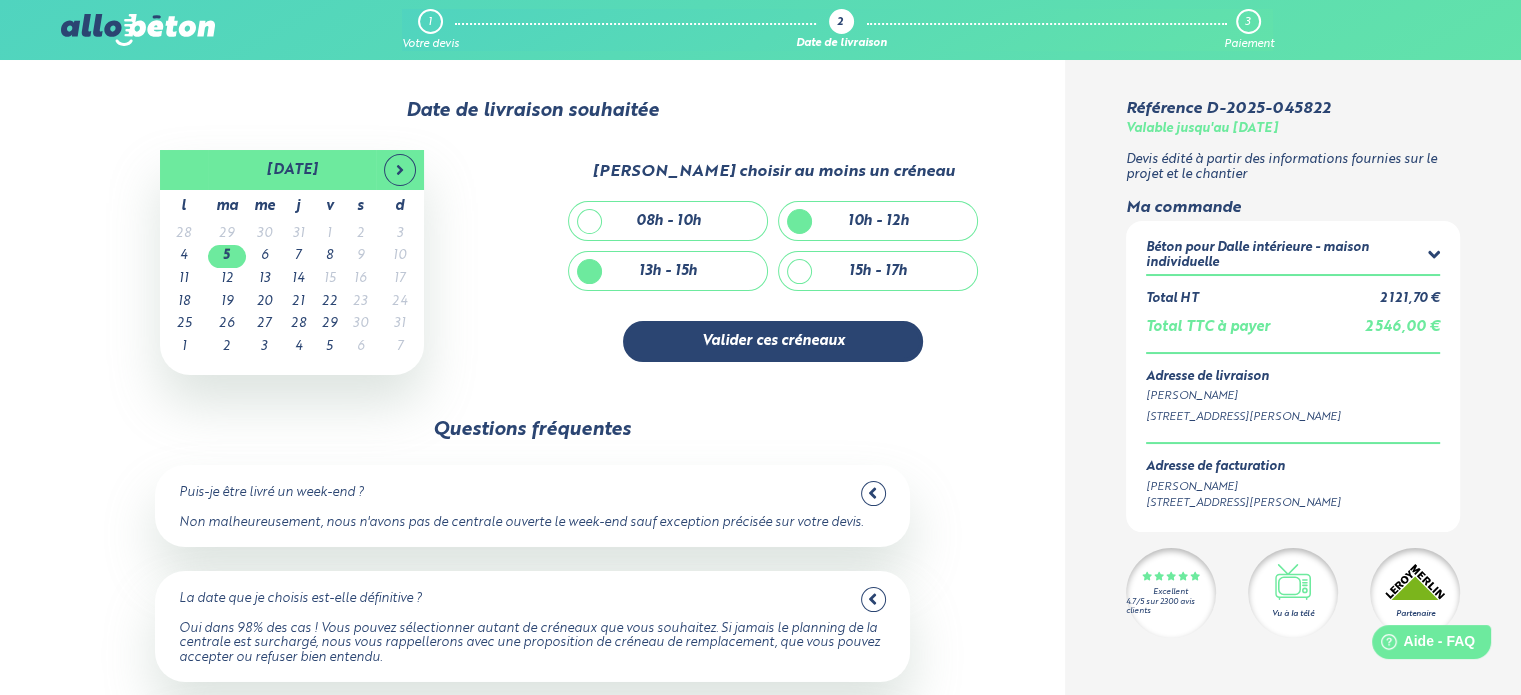 click on "15h - 17h" at bounding box center [878, 271] 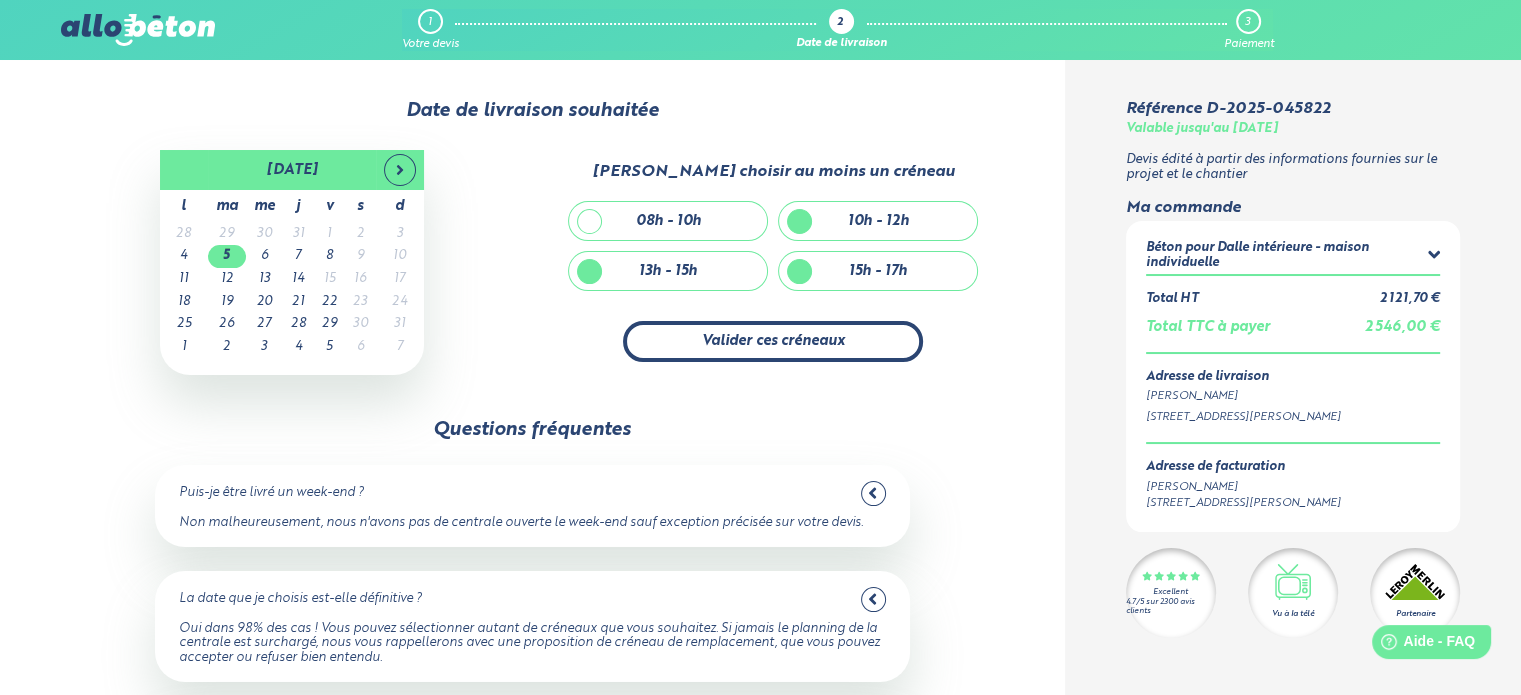 click on "Valider ces créneaux" at bounding box center [773, 341] 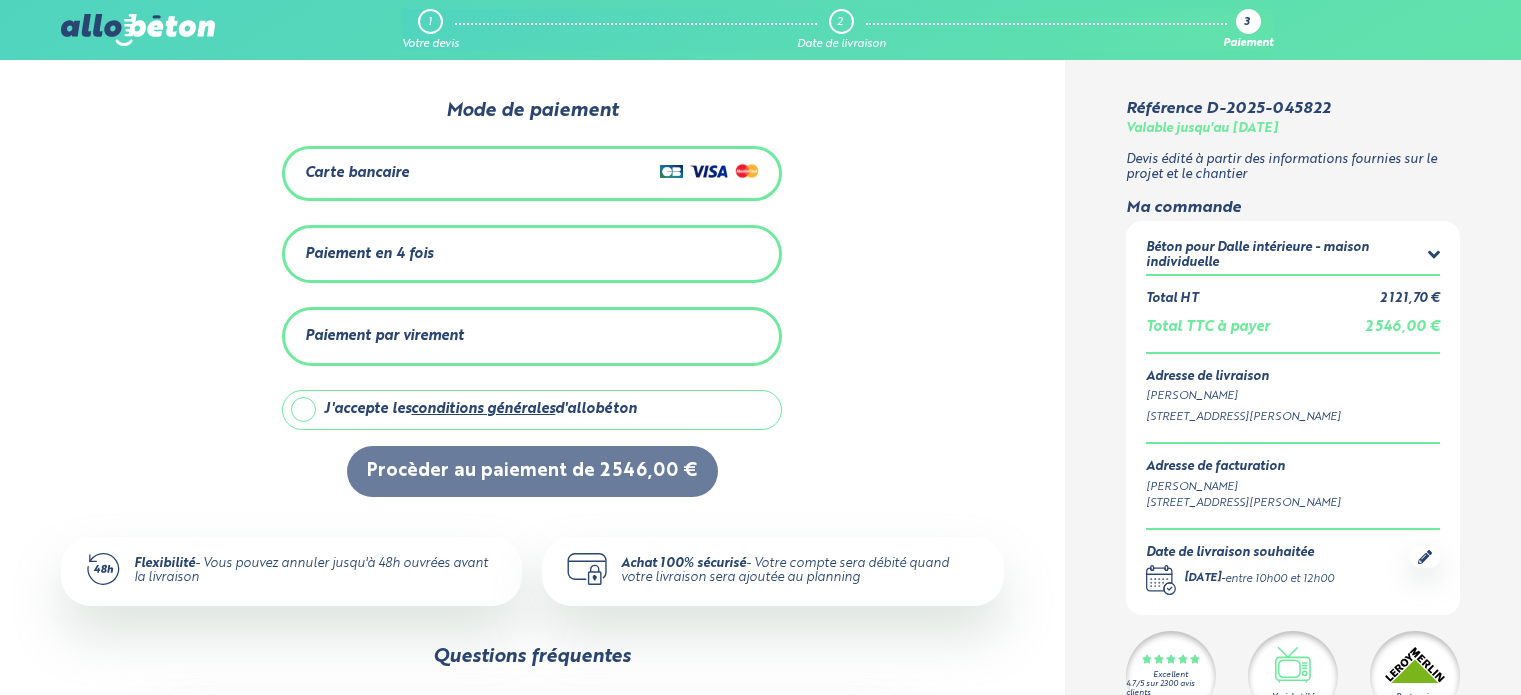 scroll, scrollTop: 0, scrollLeft: 0, axis: both 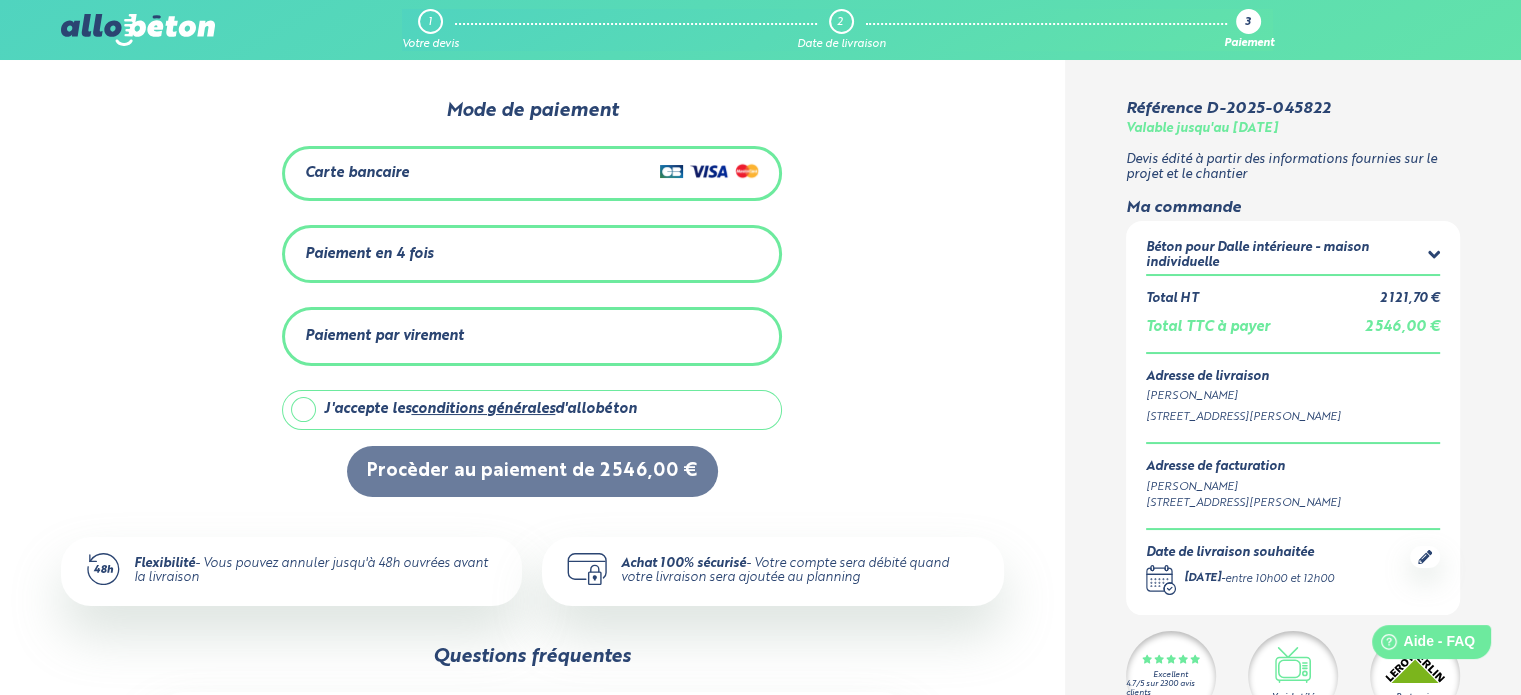 click on "Carte bancaire" at bounding box center (357, 173) 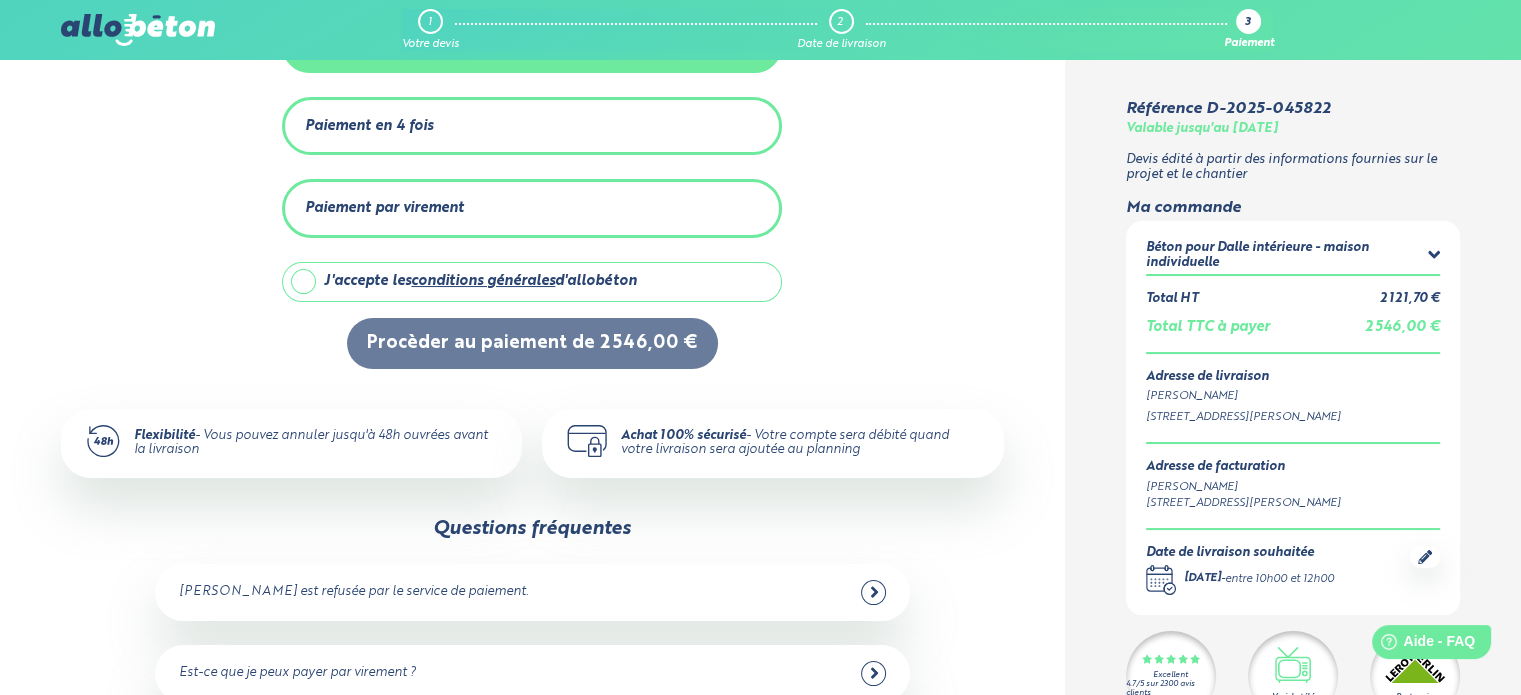 scroll, scrollTop: 0, scrollLeft: 0, axis: both 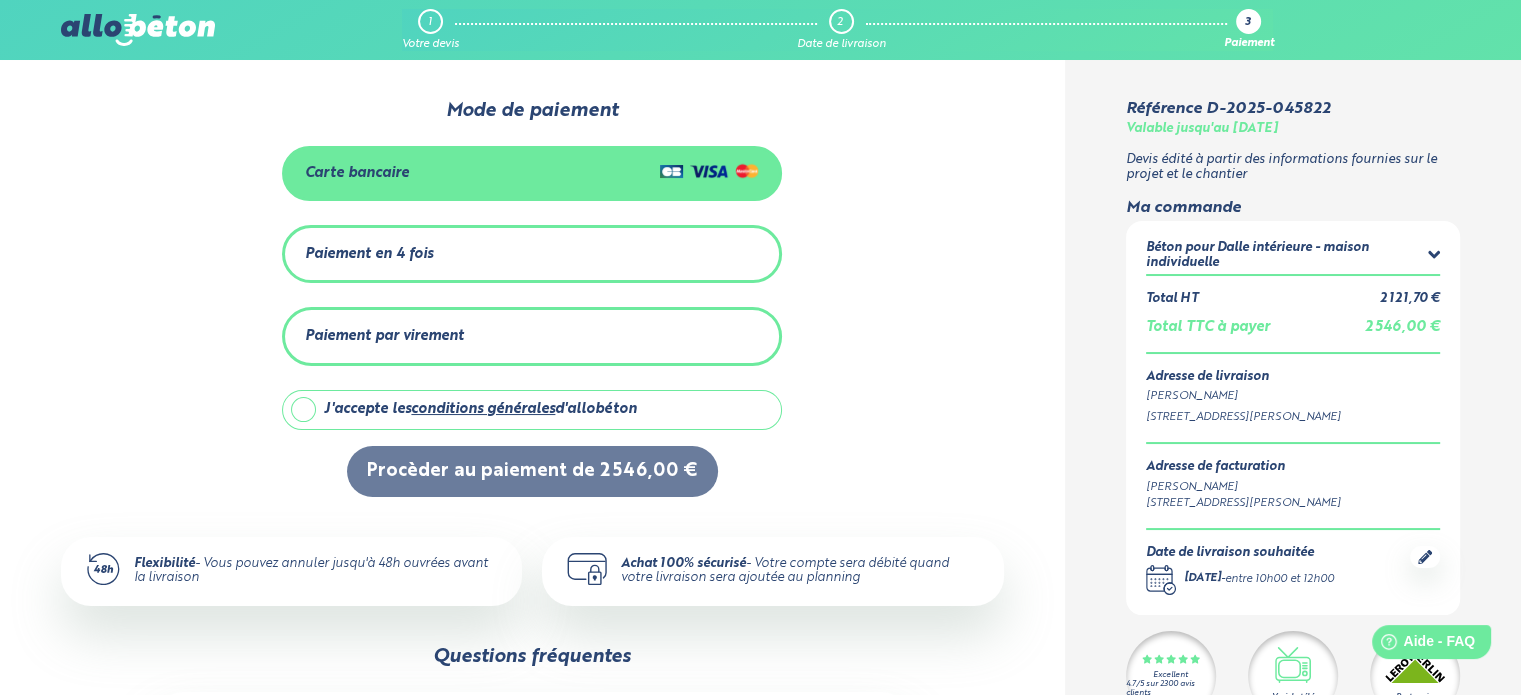 click on "J'accepte les  conditions générales  d'allobéton" at bounding box center [532, 410] 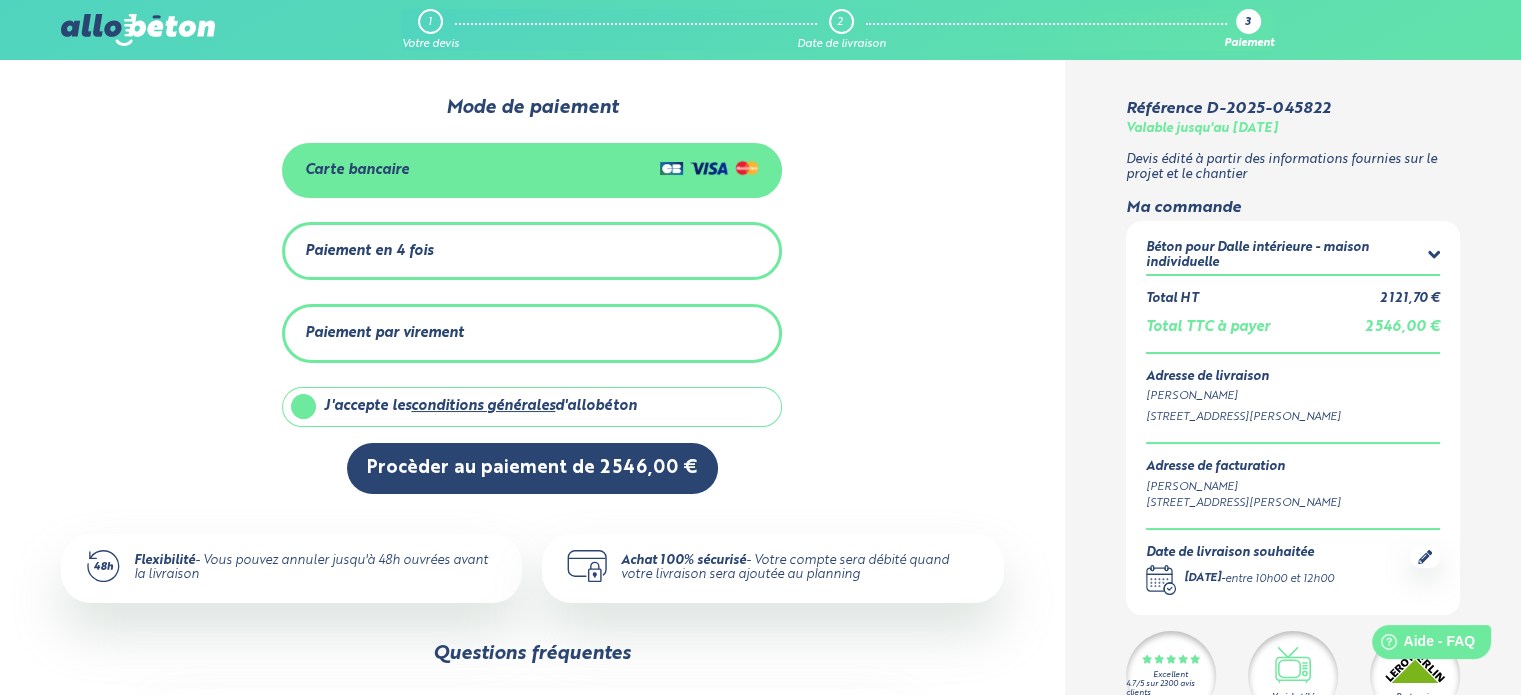 scroll, scrollTop: 0, scrollLeft: 0, axis: both 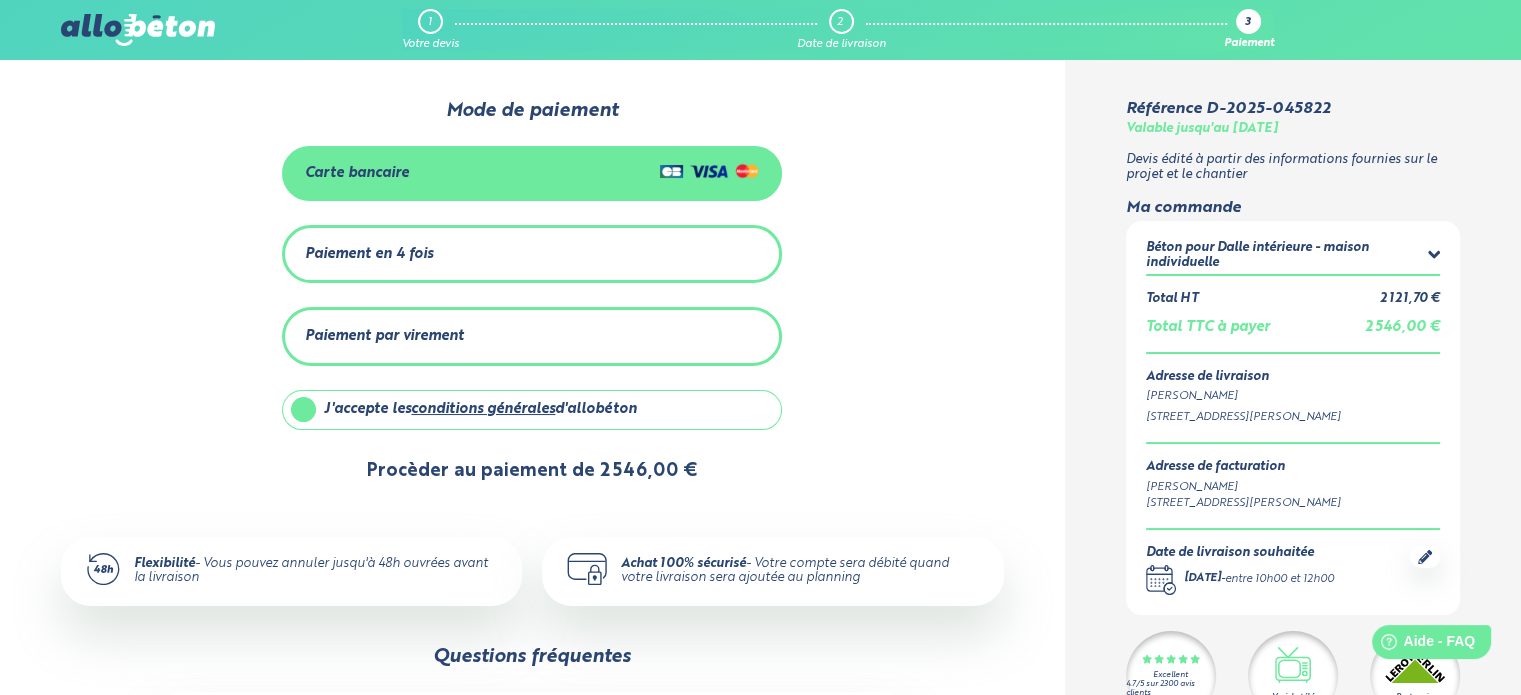 click on "Procèder au paiement de 2 546,00 €" at bounding box center (532, 471) 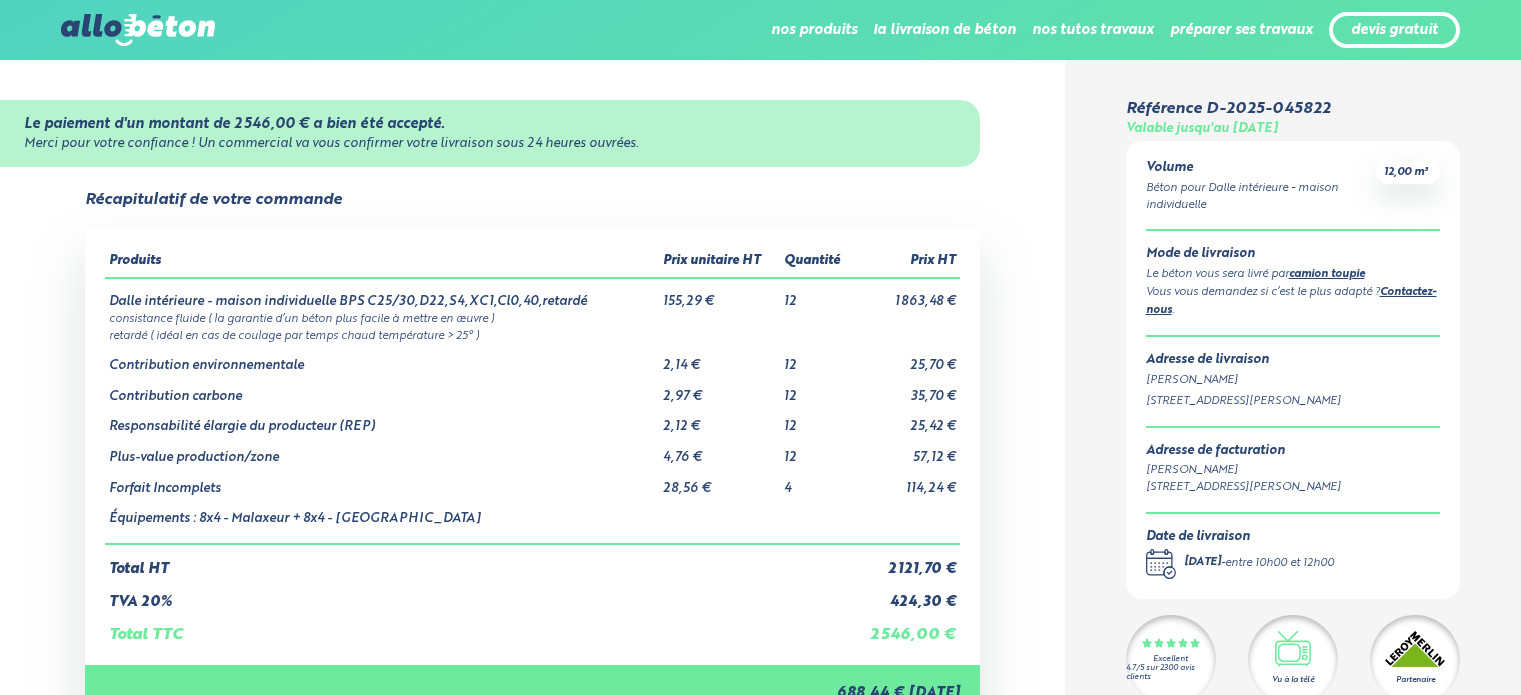 scroll, scrollTop: 0, scrollLeft: 0, axis: both 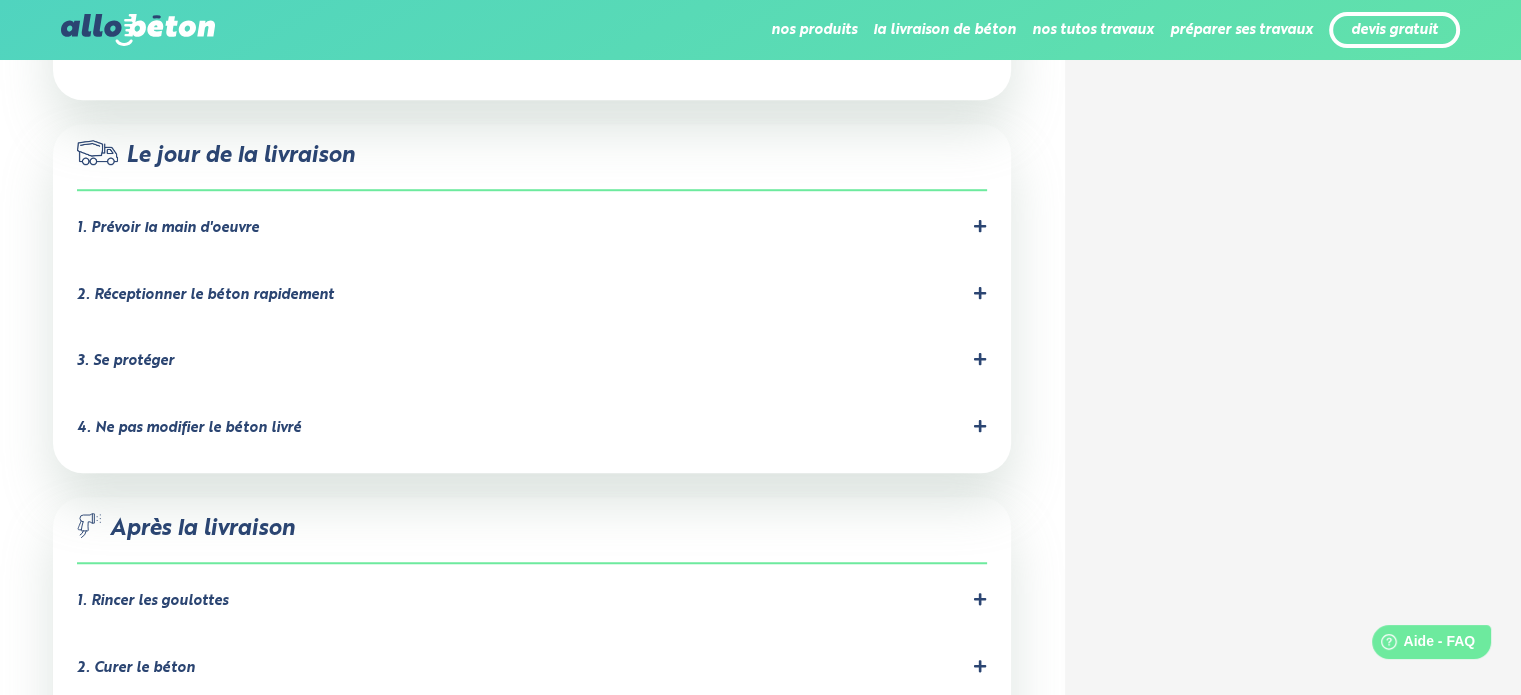 click on "4. Ne pas modifier le béton livré" at bounding box center (532, 428) 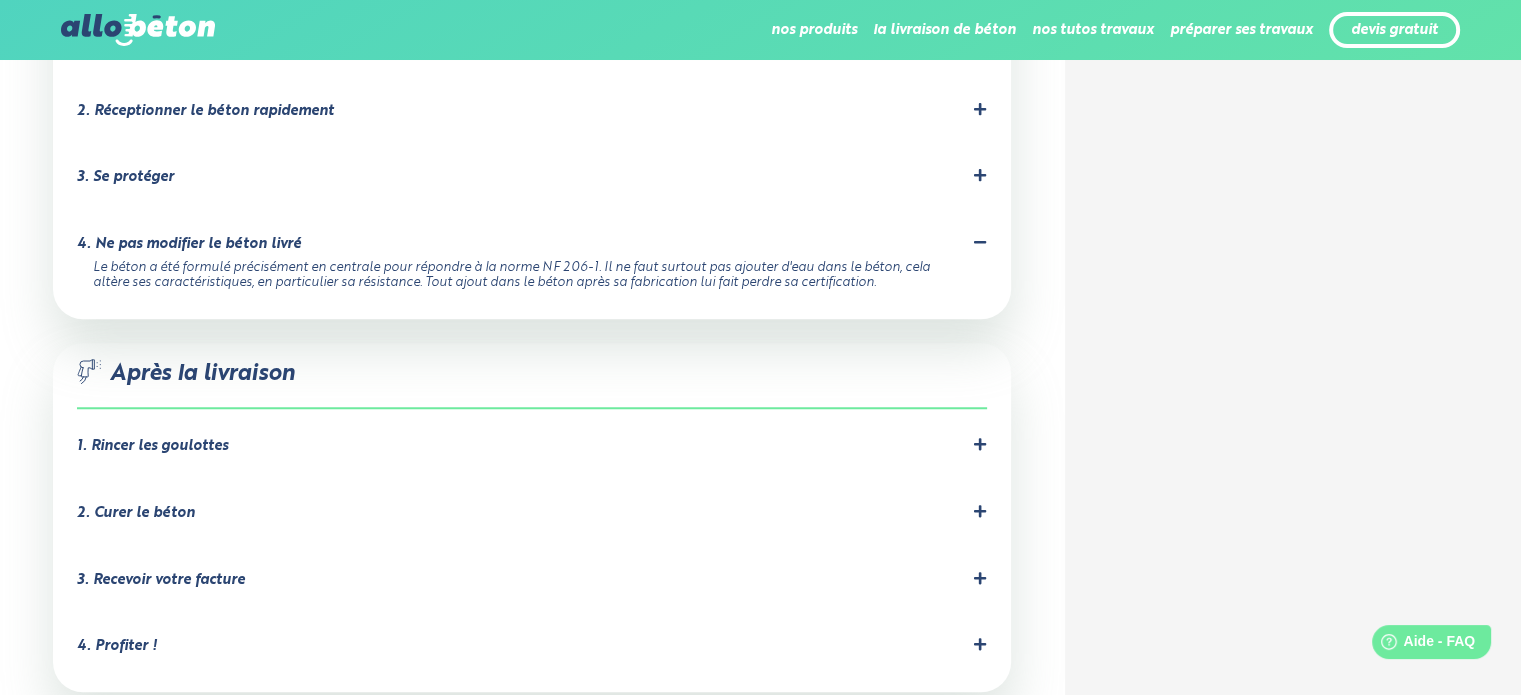scroll, scrollTop: 1600, scrollLeft: 0, axis: vertical 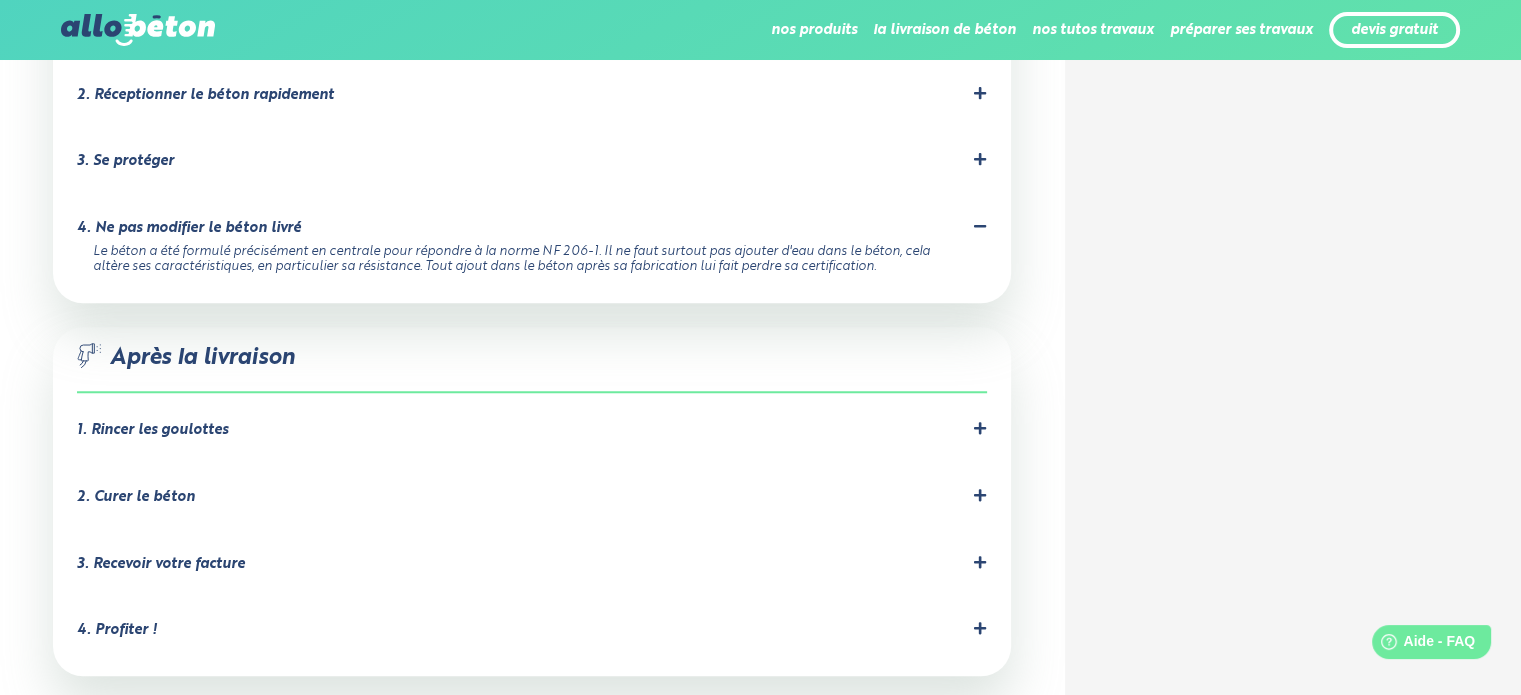 click on "1. Rincer les goulottes" at bounding box center (532, 430) 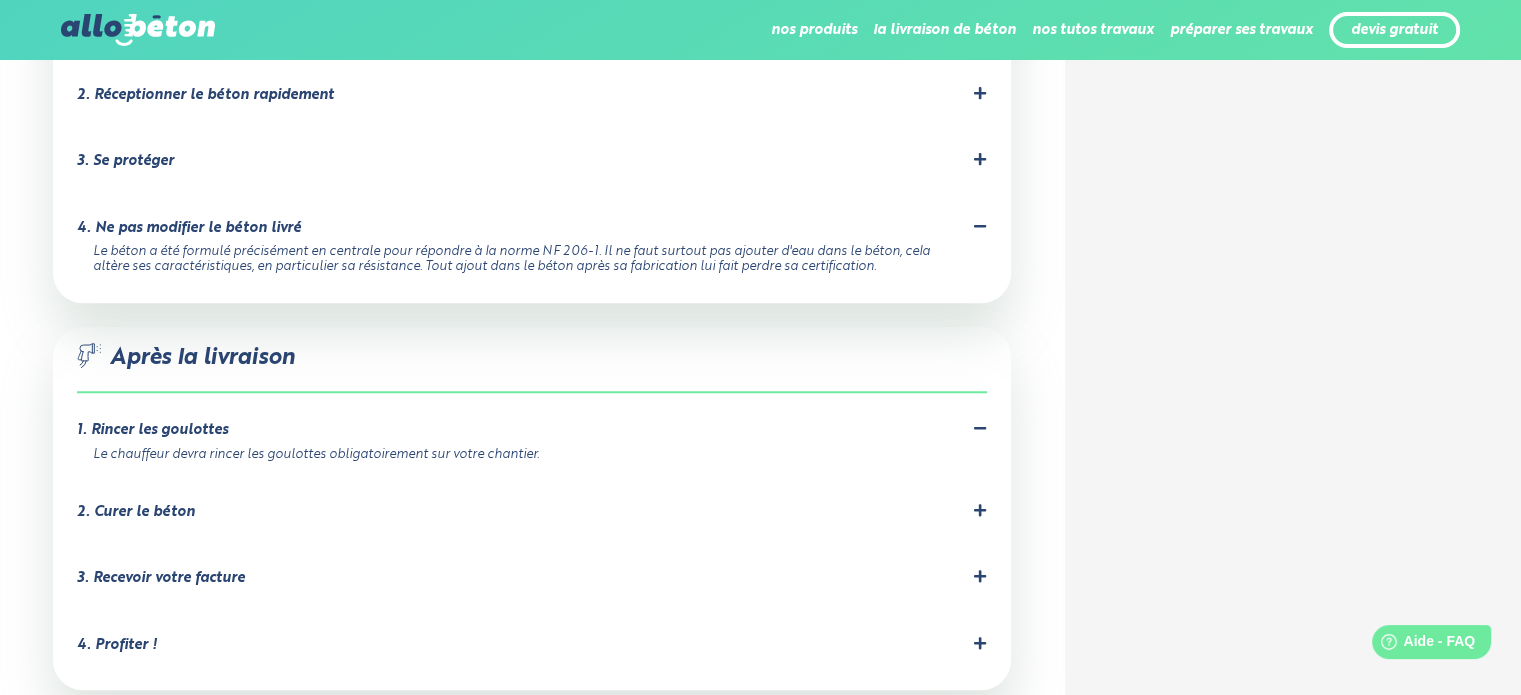 click on "2. Curer le béton
C'est important pour éviter les fissures dues à un séchage trop rapide. Pulvérisez un produit de cure adapté sur toute la surface dès la fin du coulage. Le produit de cure est trouvable en magasin de bricolage et nous pouvons vous en fournir dans certaines zones géographiques." at bounding box center [532, 516] 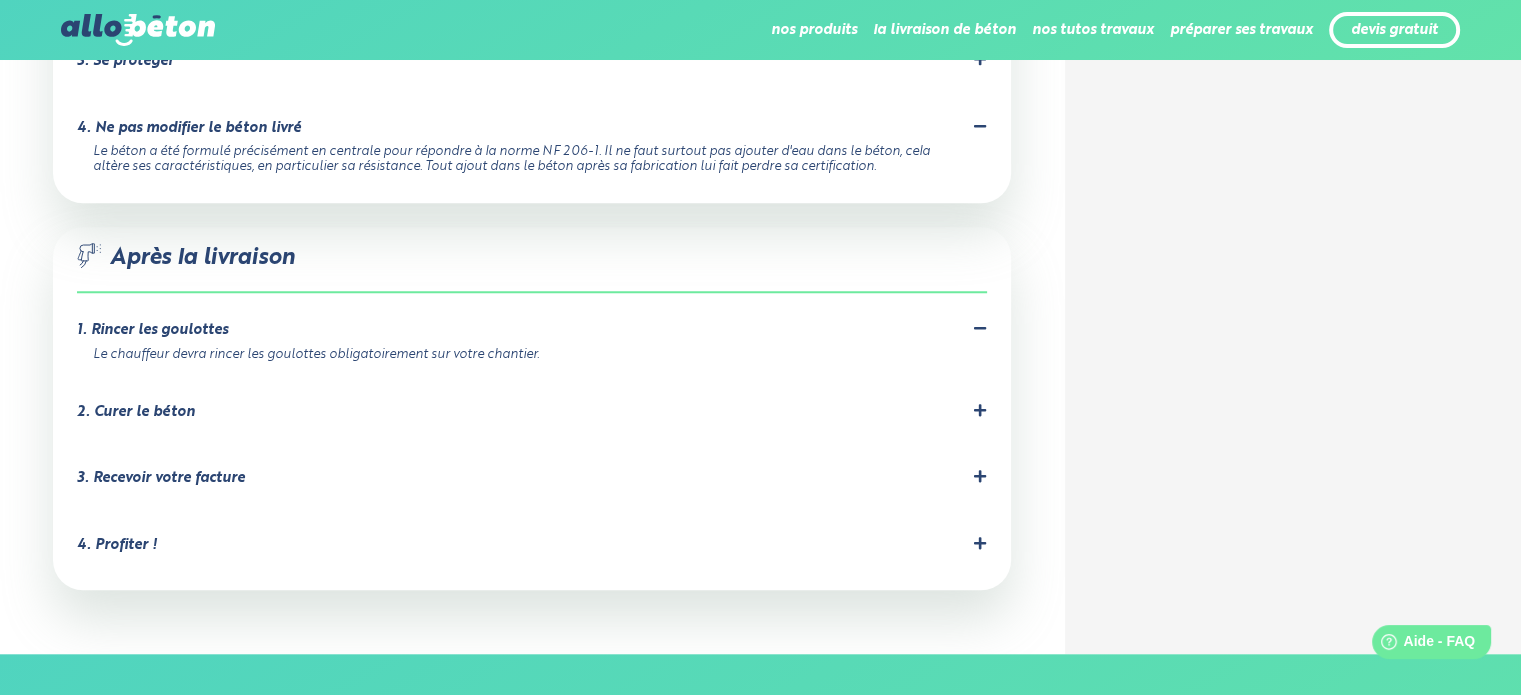 click on "2. Curer le béton" at bounding box center (136, 412) 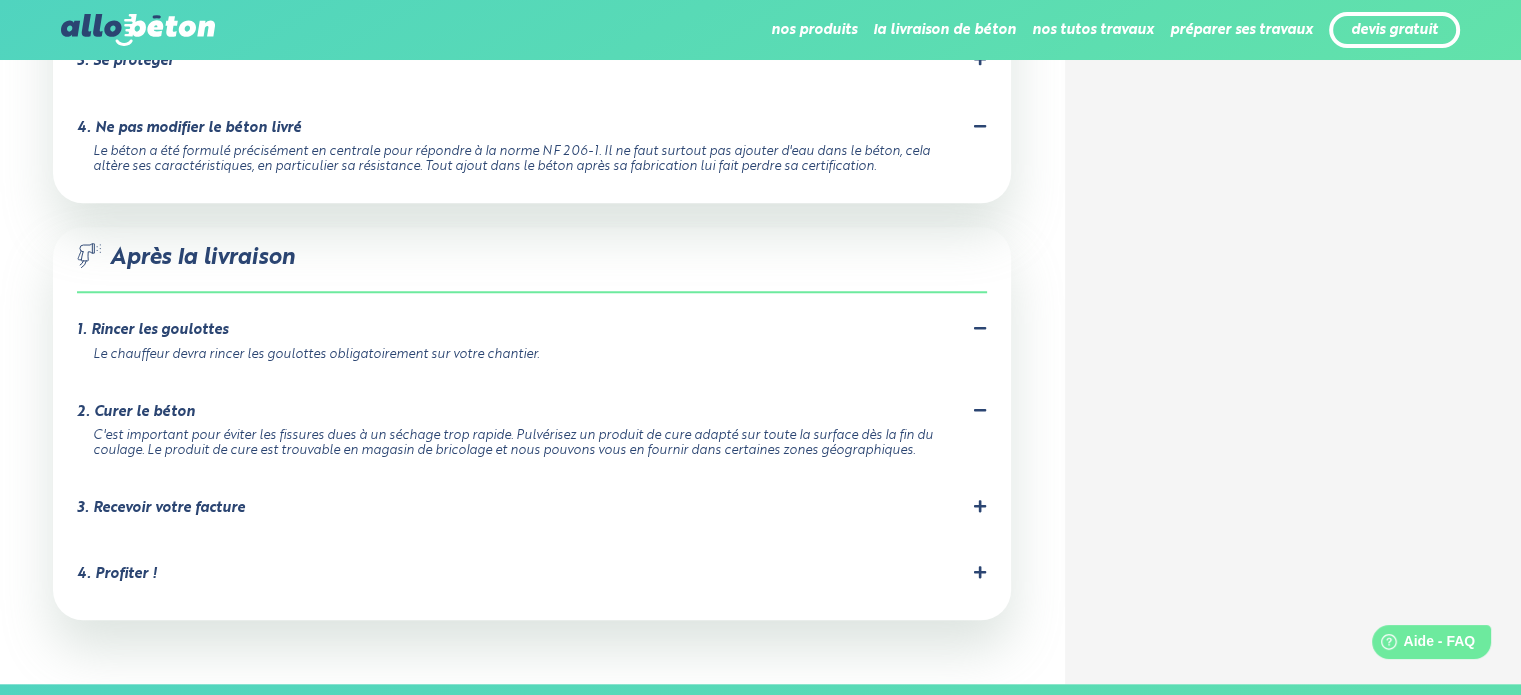 click on "3. Recevoir votre facture
Votre facture sera envoyée automatiquement par mail le soir de votre livraison. Si vous avez besoin d'une facture proforma pour un déblocage de fonds à la banque par exemple, appelez-nous au  09 72 55 12 83 ." at bounding box center (532, 512) 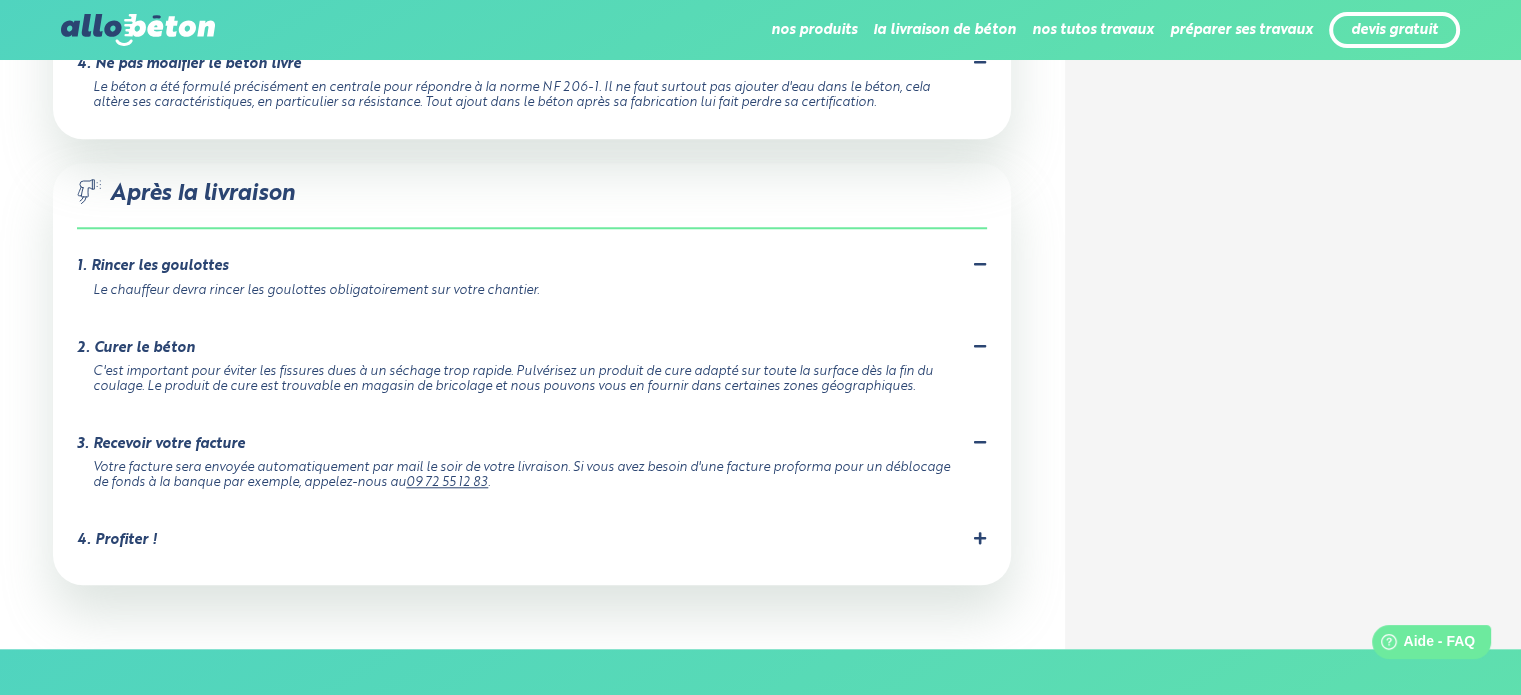 scroll, scrollTop: 1800, scrollLeft: 0, axis: vertical 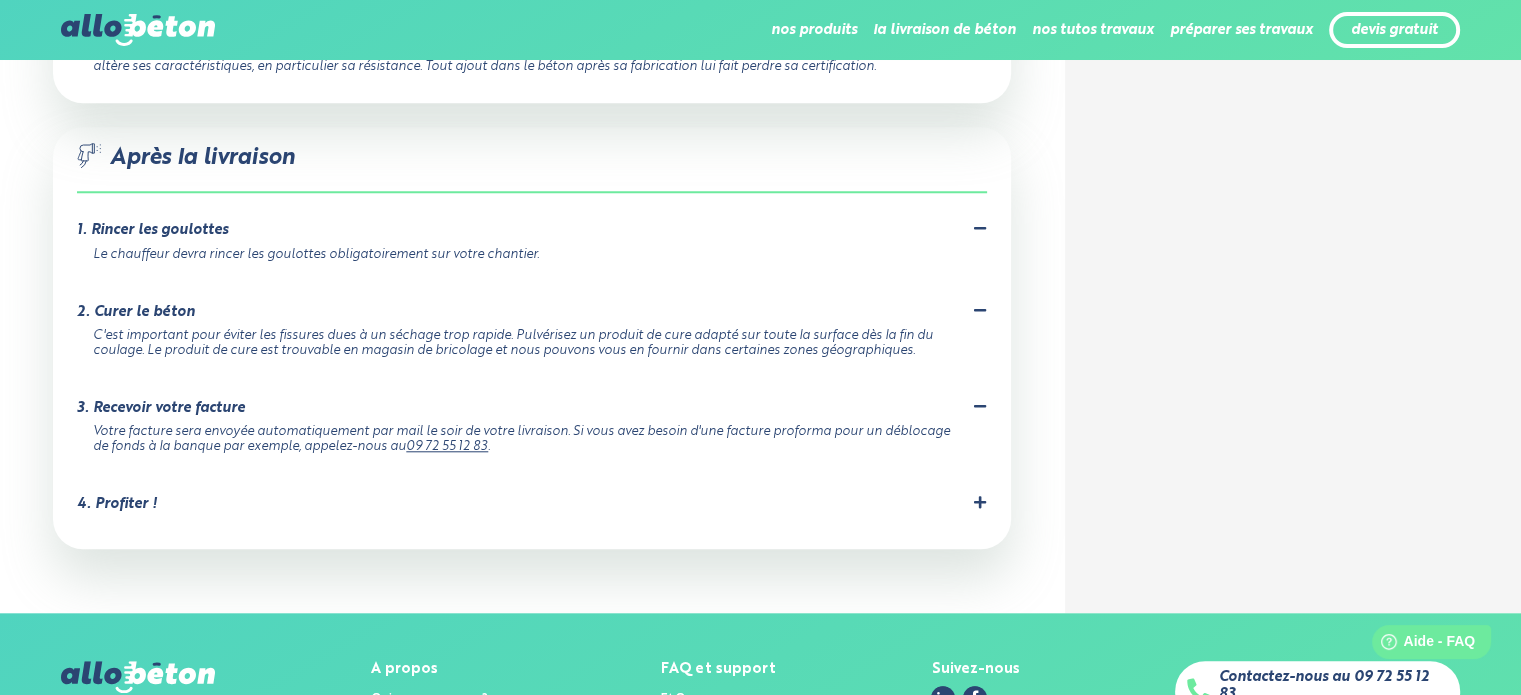 click on "4. Profiter !" at bounding box center (532, 504) 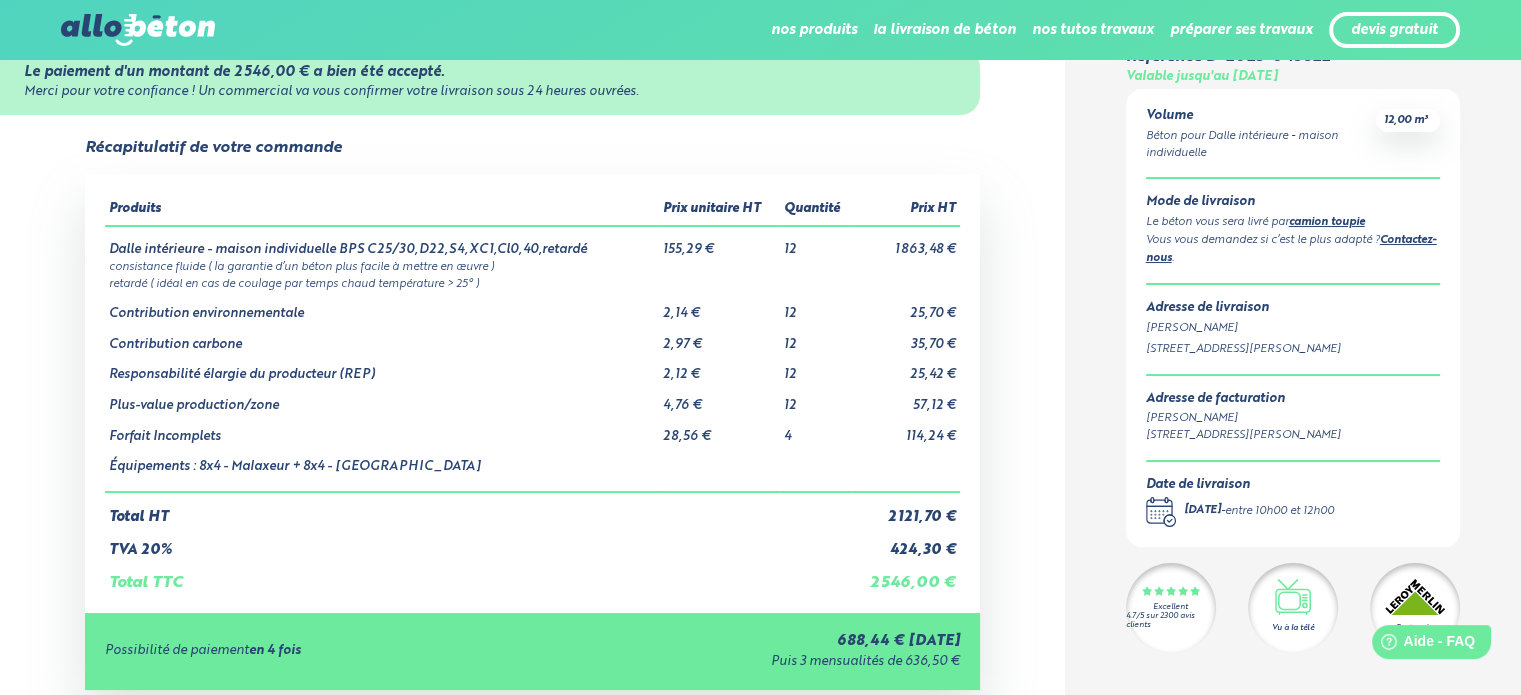scroll, scrollTop: 0, scrollLeft: 0, axis: both 